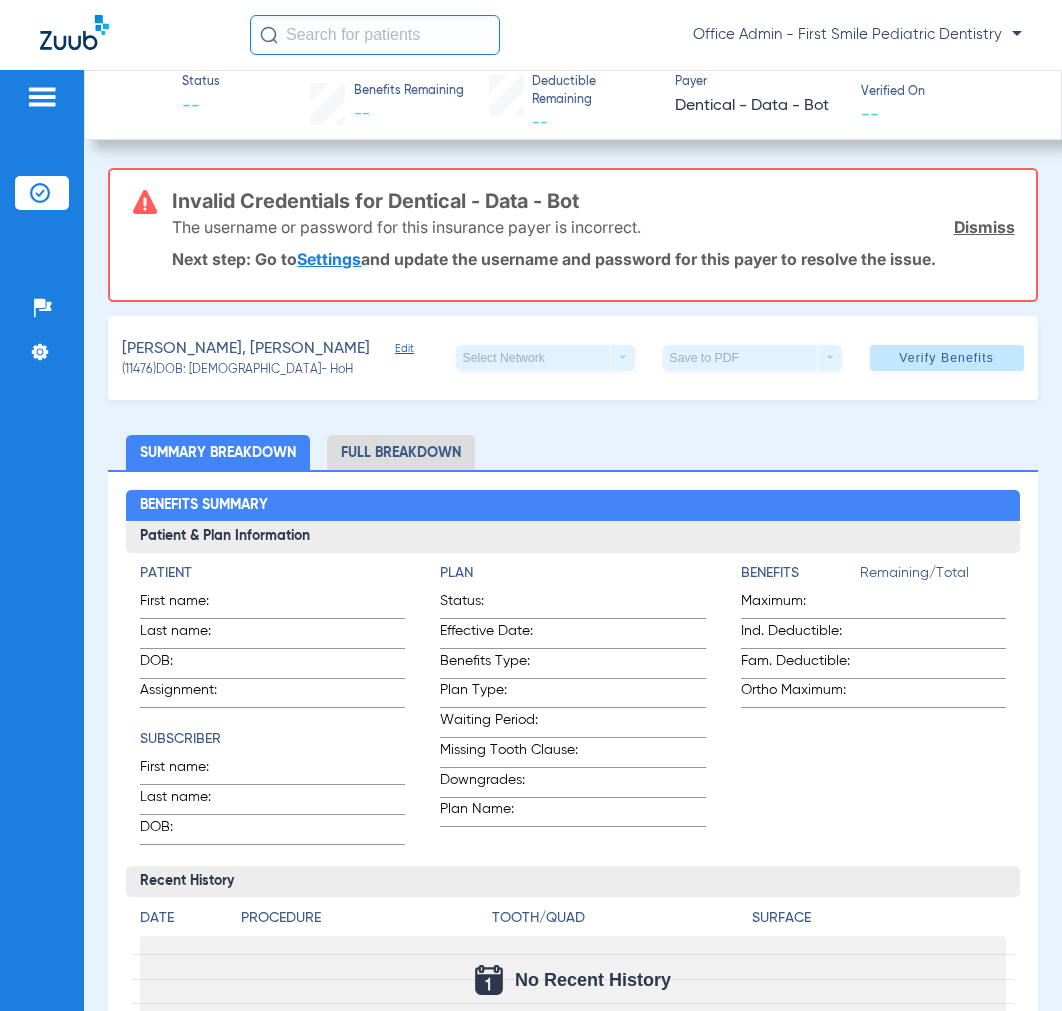 scroll, scrollTop: 0, scrollLeft: 0, axis: both 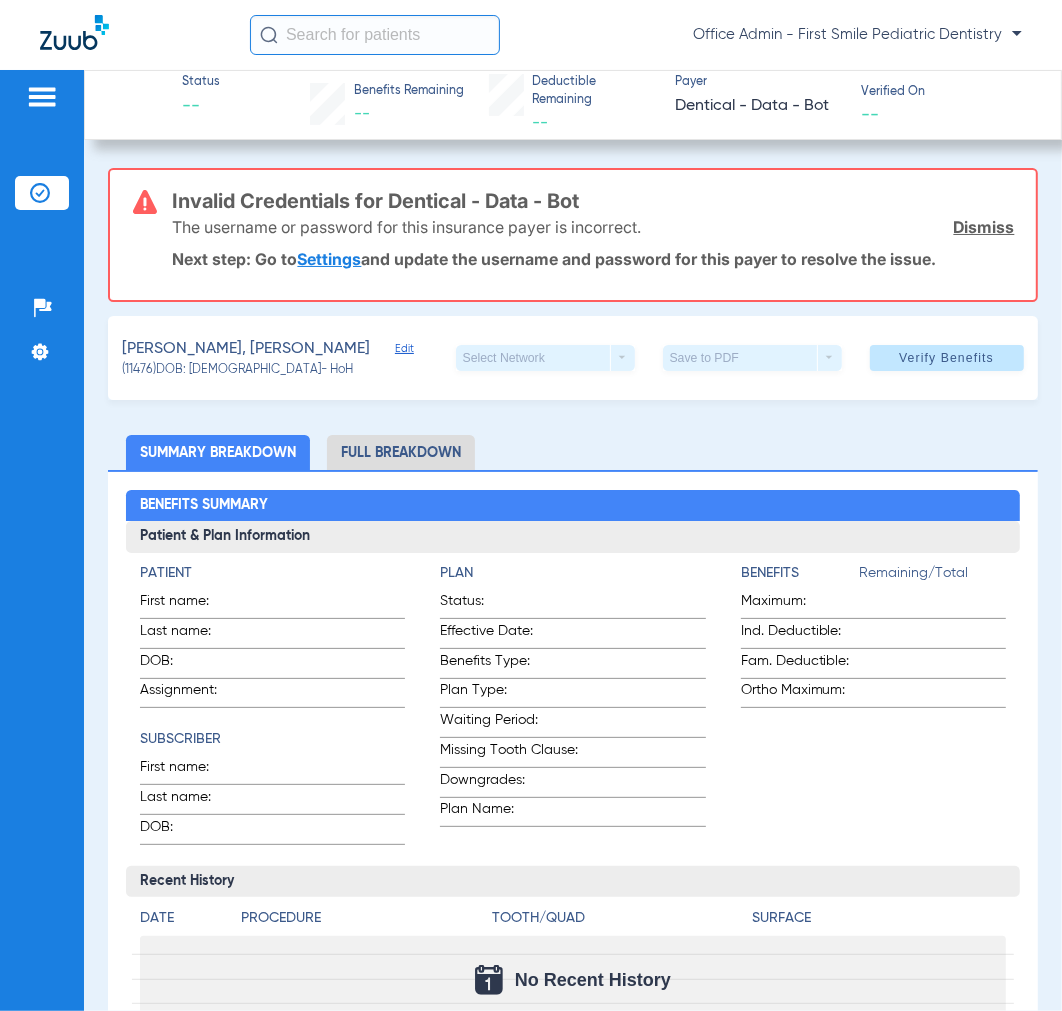 click on "Dismiss" 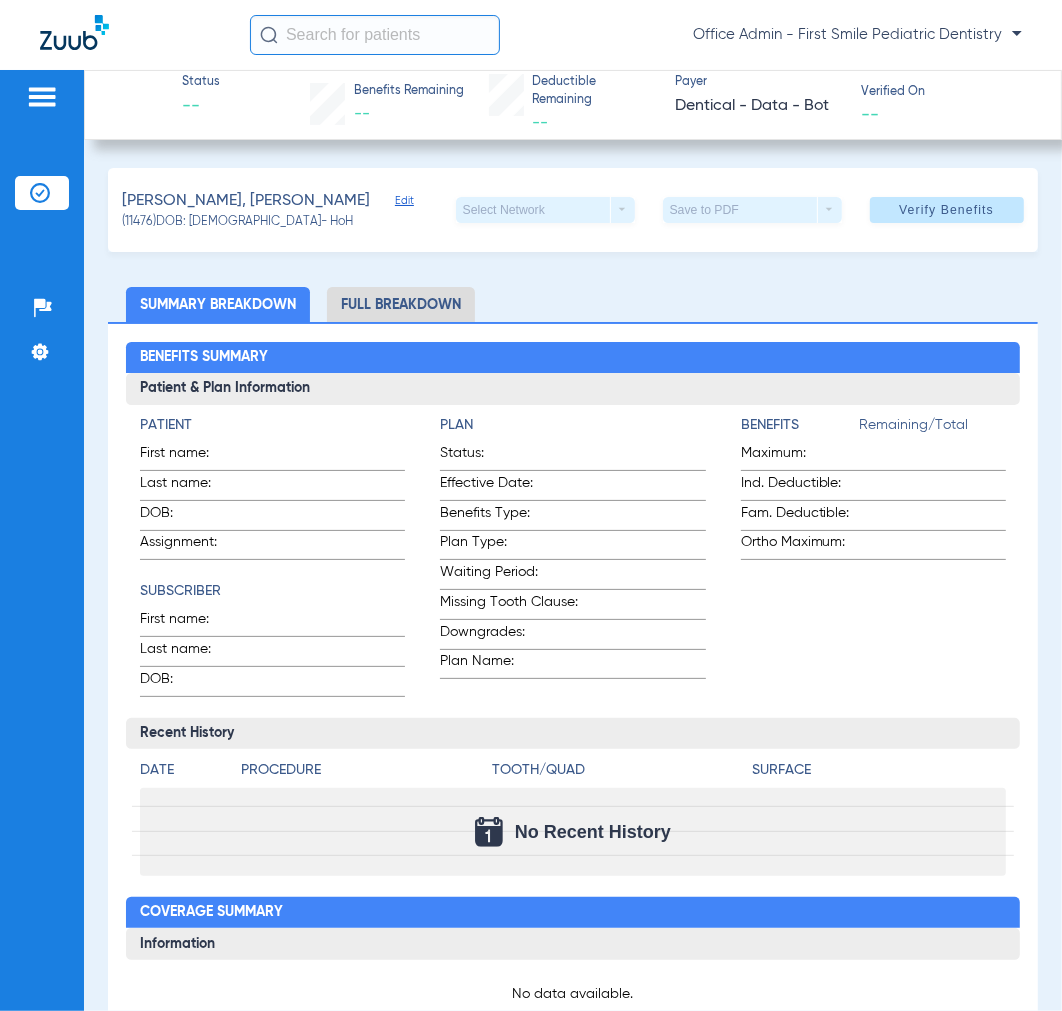 click on "Patients  Insurance Verification  Setup  Help Center Settings" 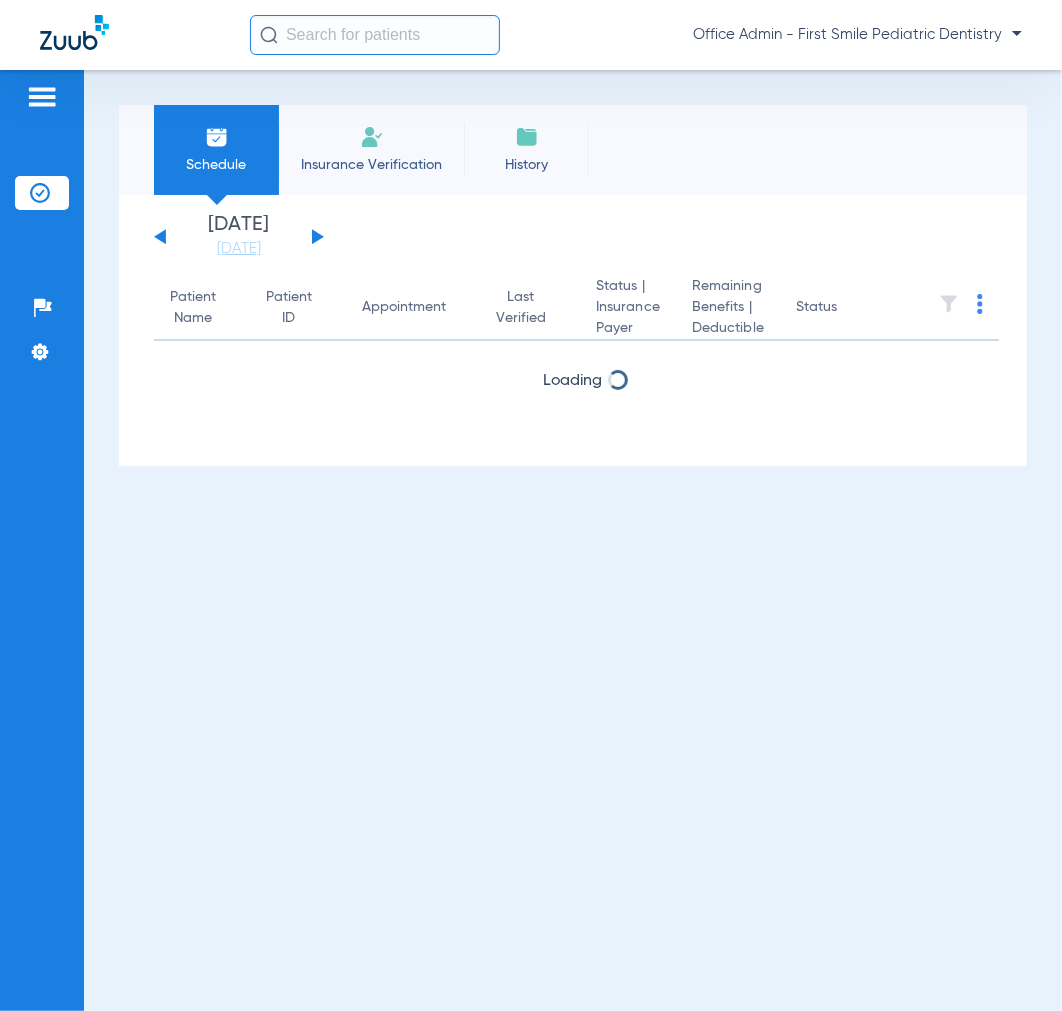 click 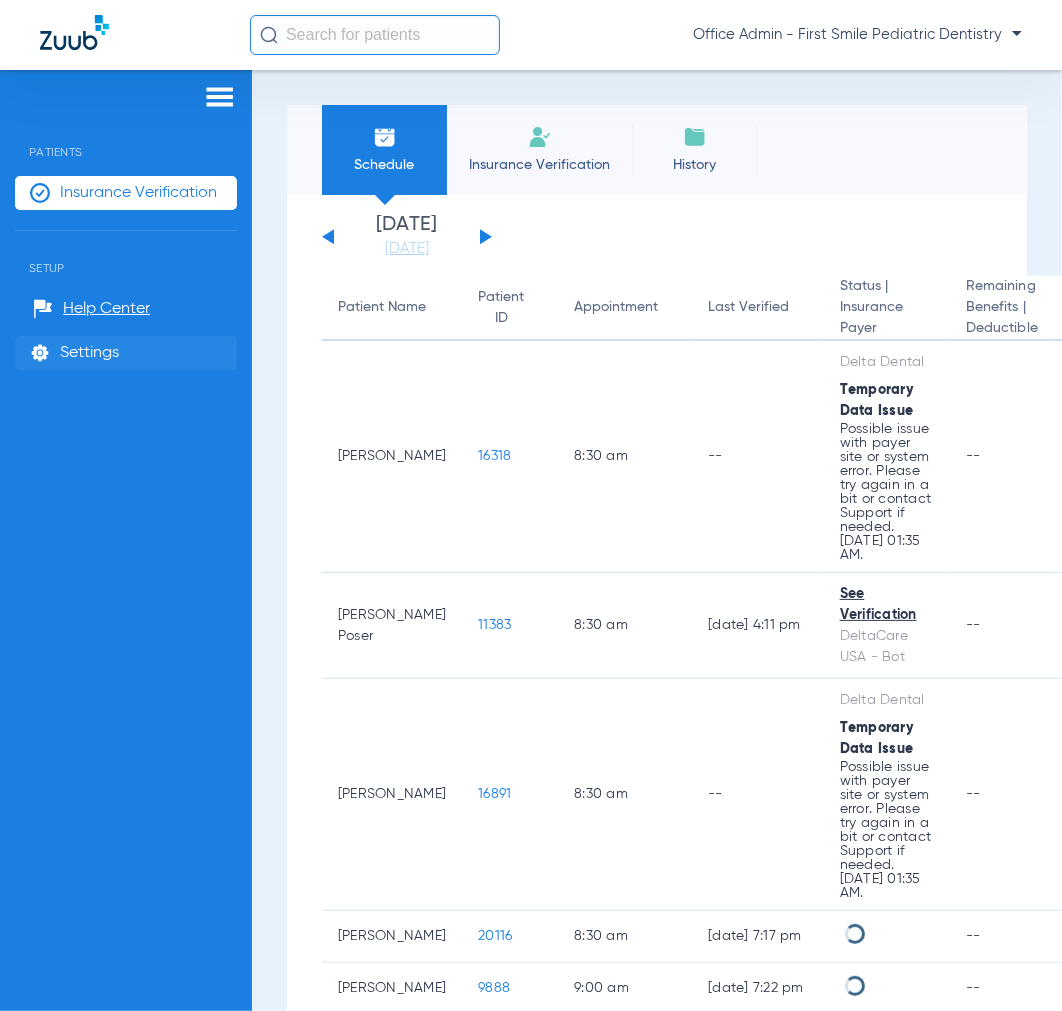 click on "Settings" 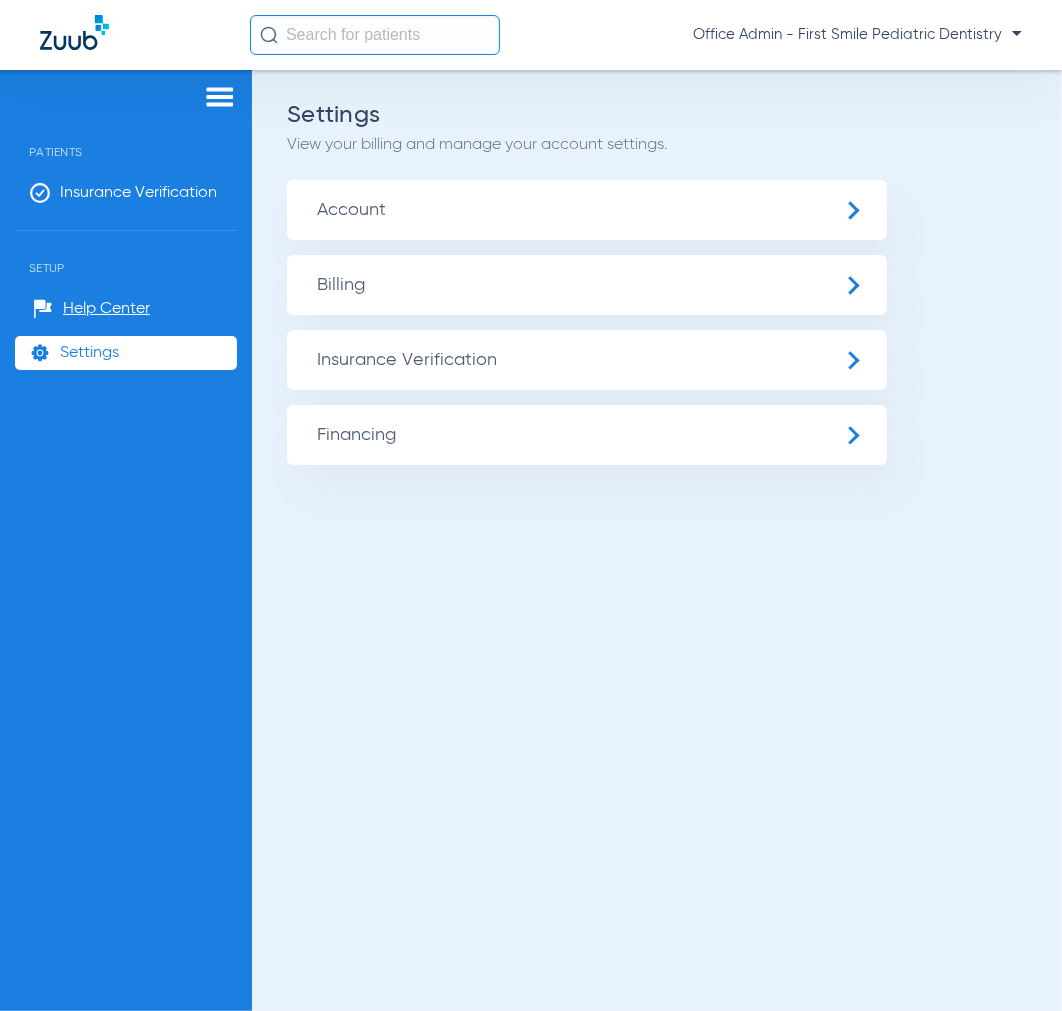 click on "Billing" 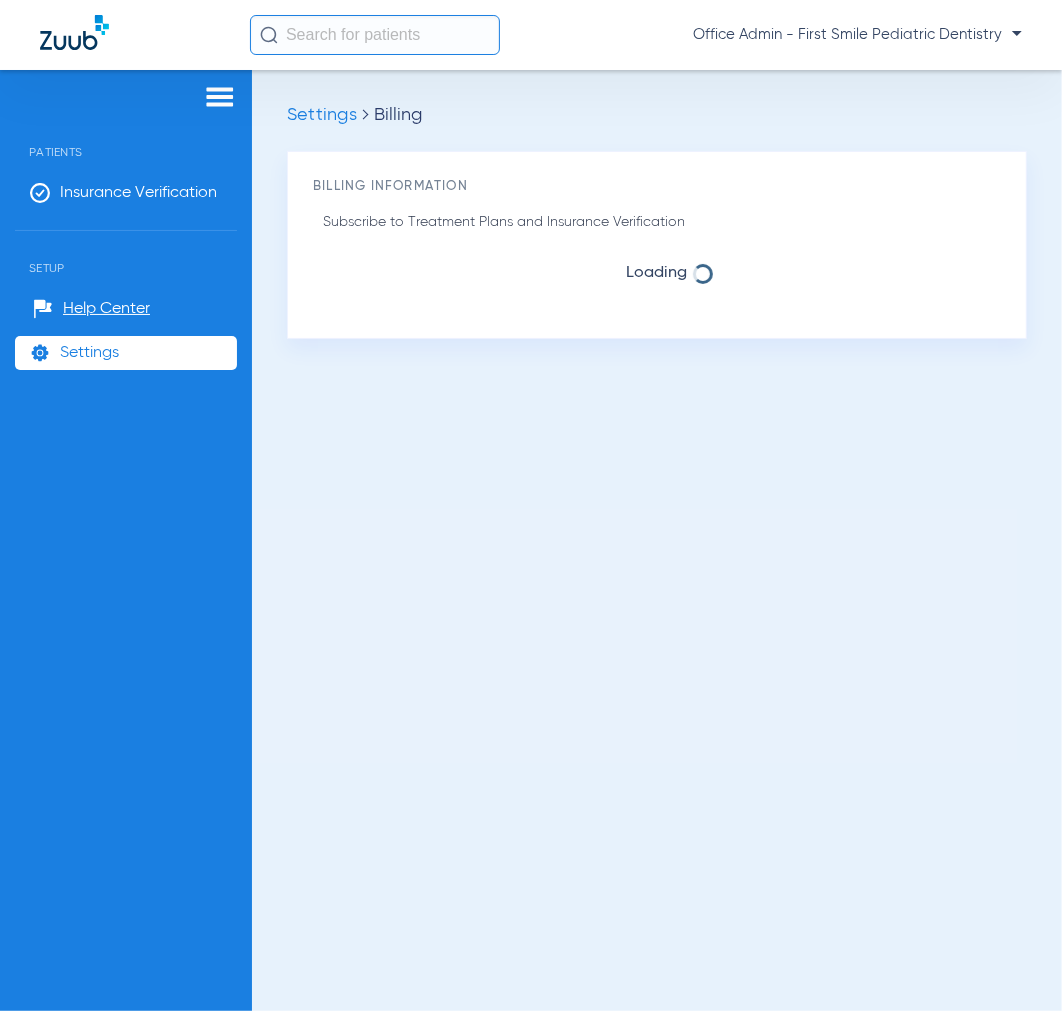 click on "Settings" 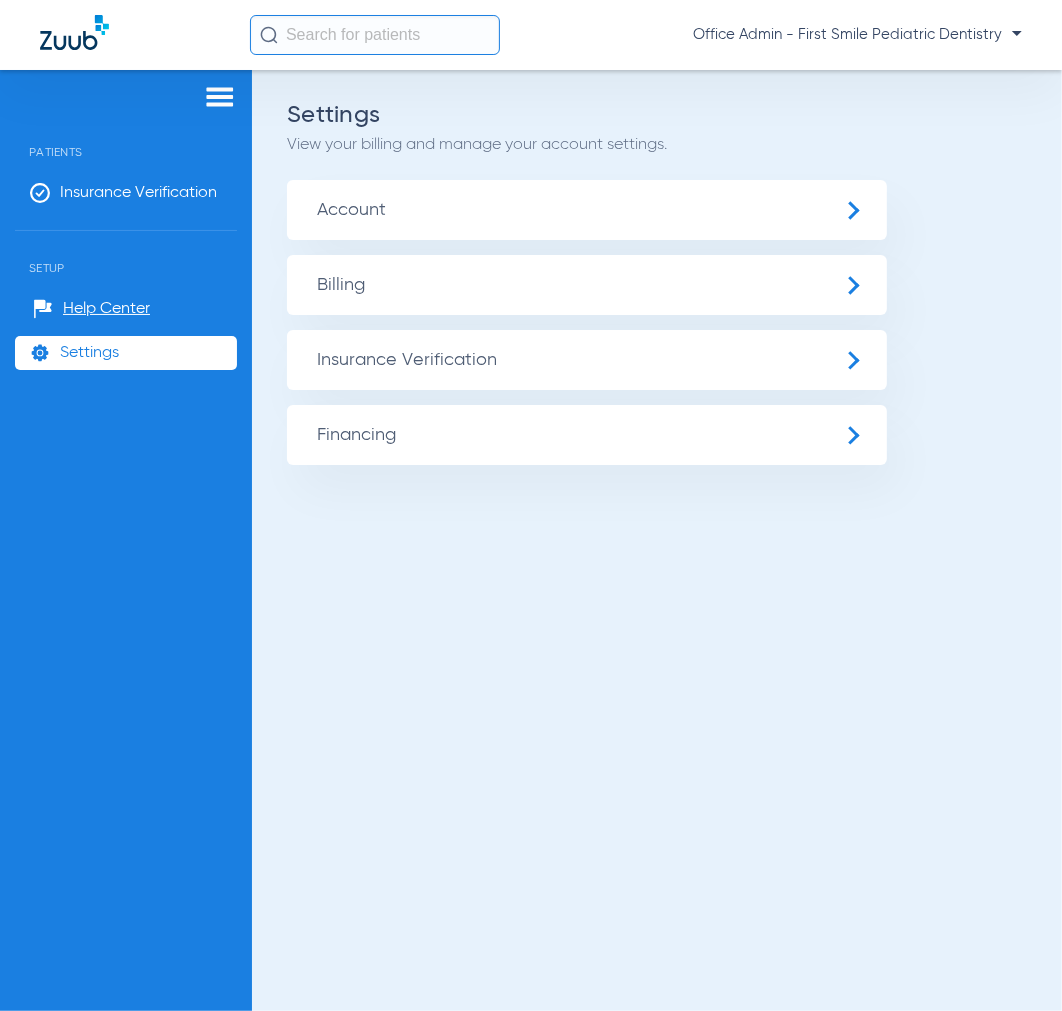 click on "Account" 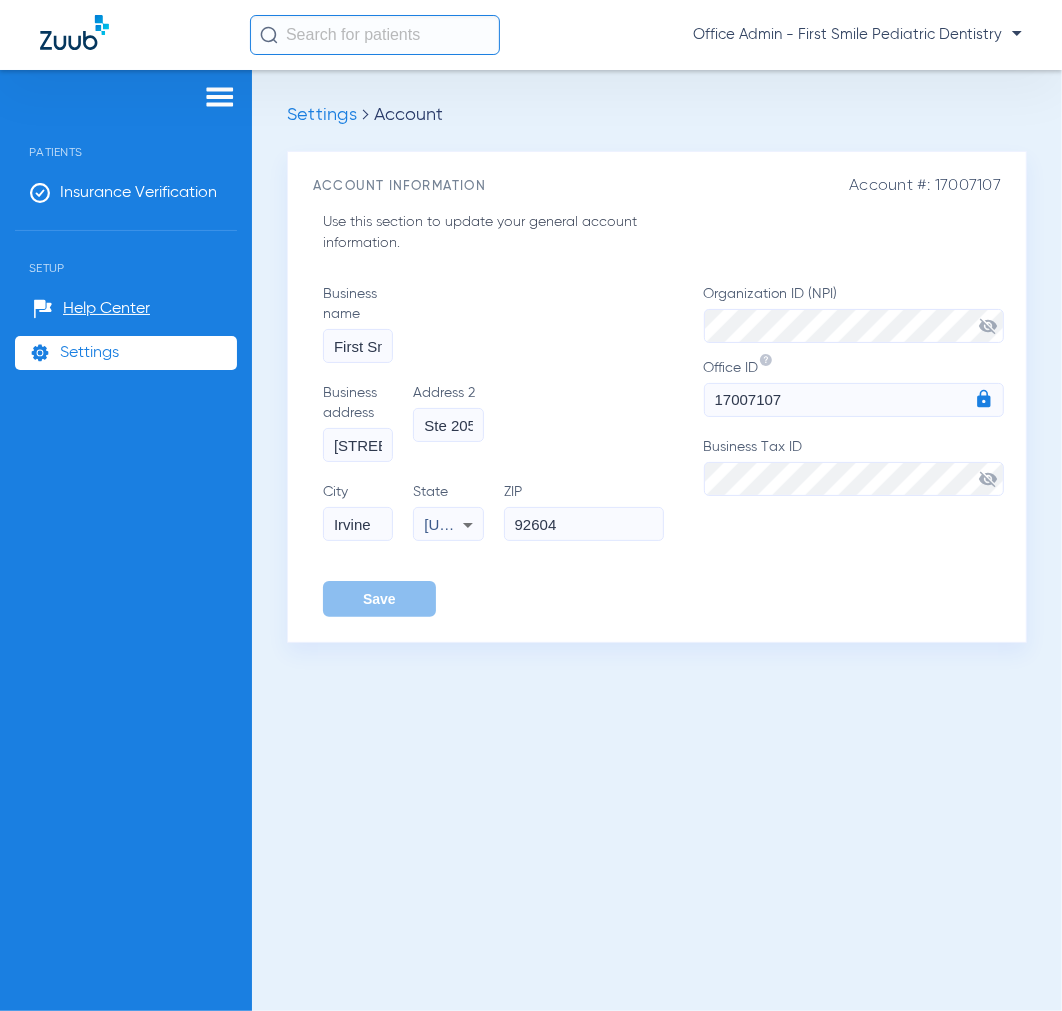 click on "Settings" 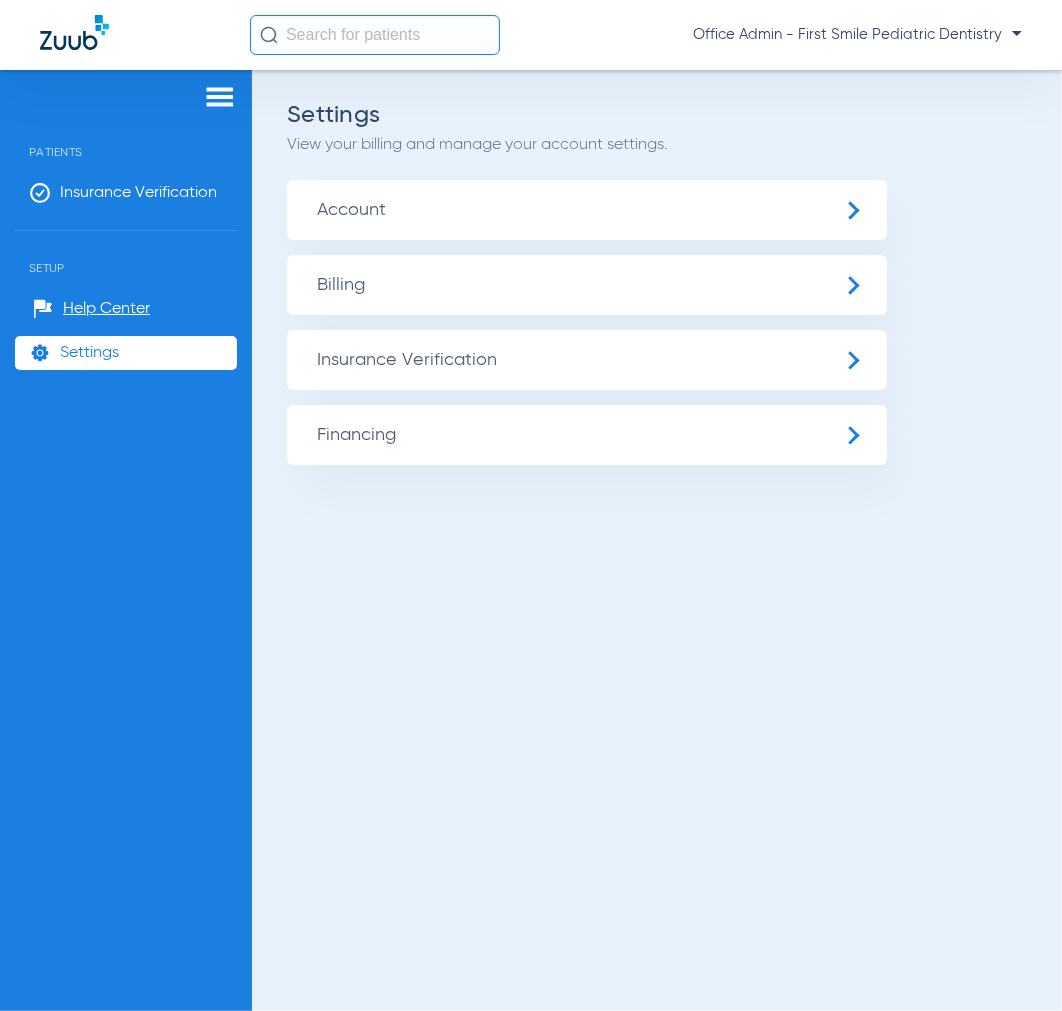 click on "Insurance Verification" 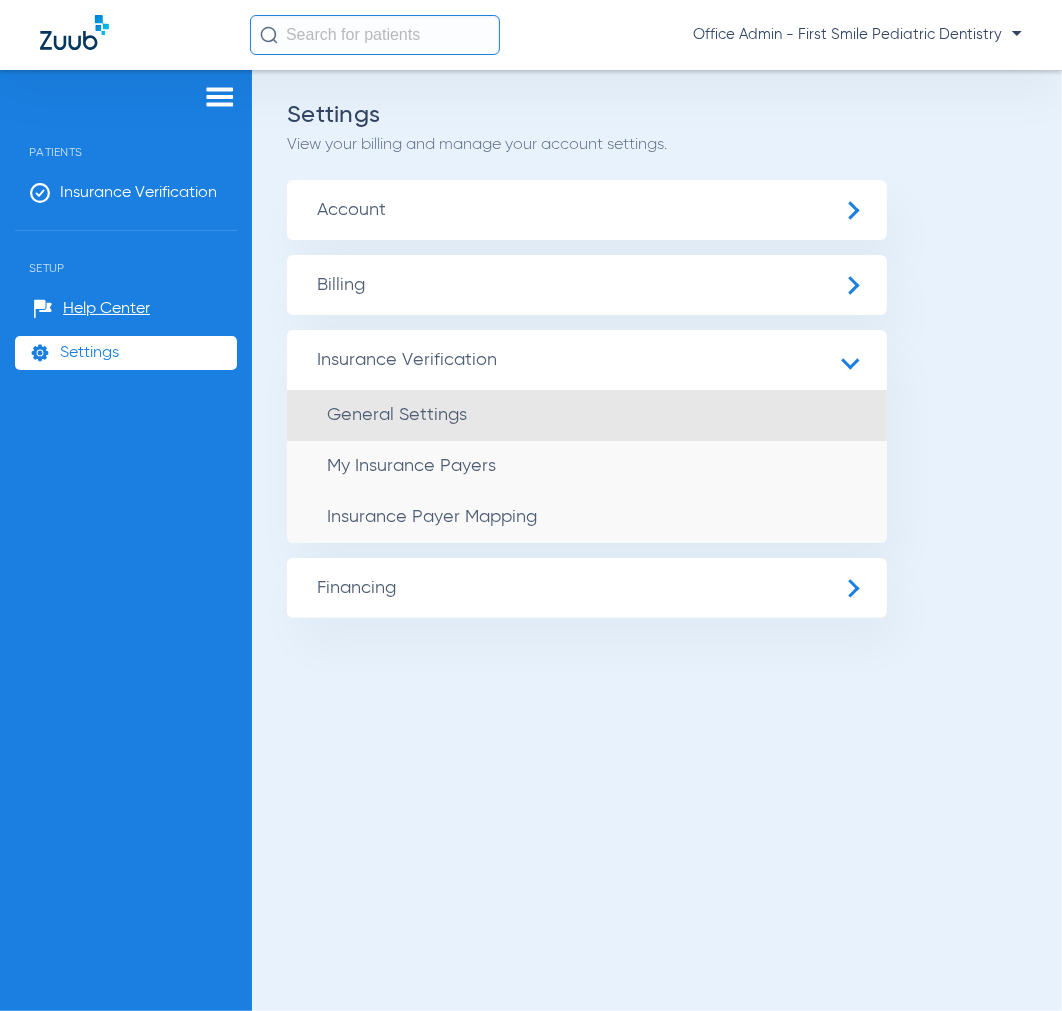 click on "General Settings" 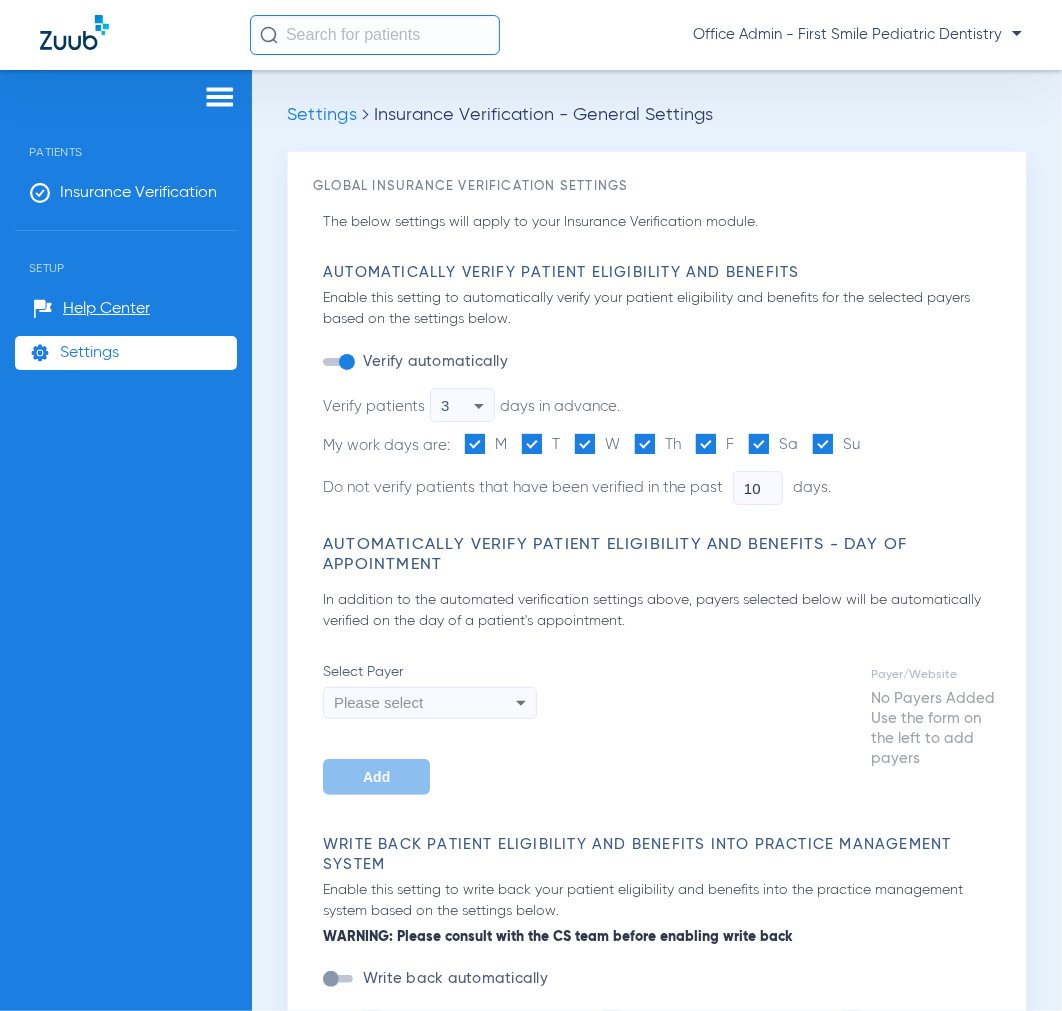 type on "3" 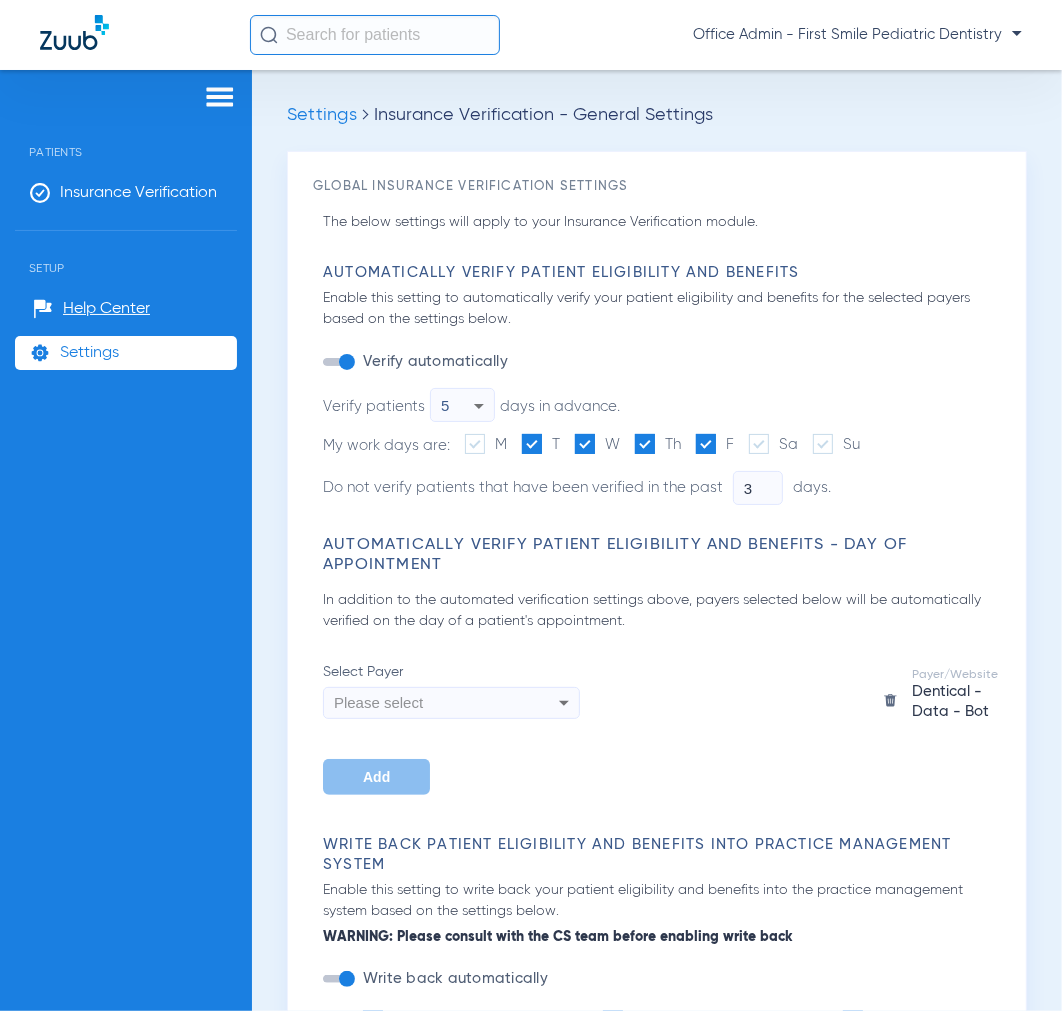 click 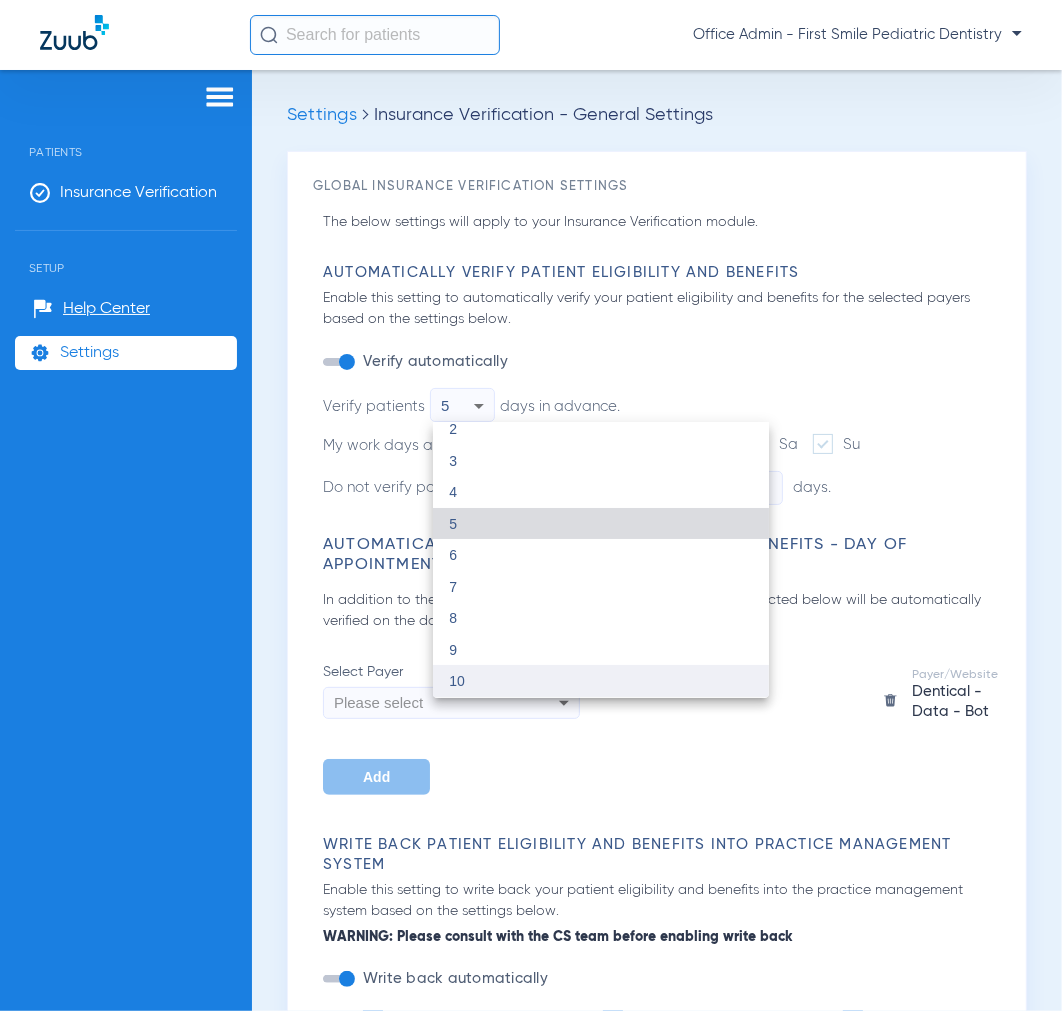 scroll, scrollTop: 111, scrollLeft: 0, axis: vertical 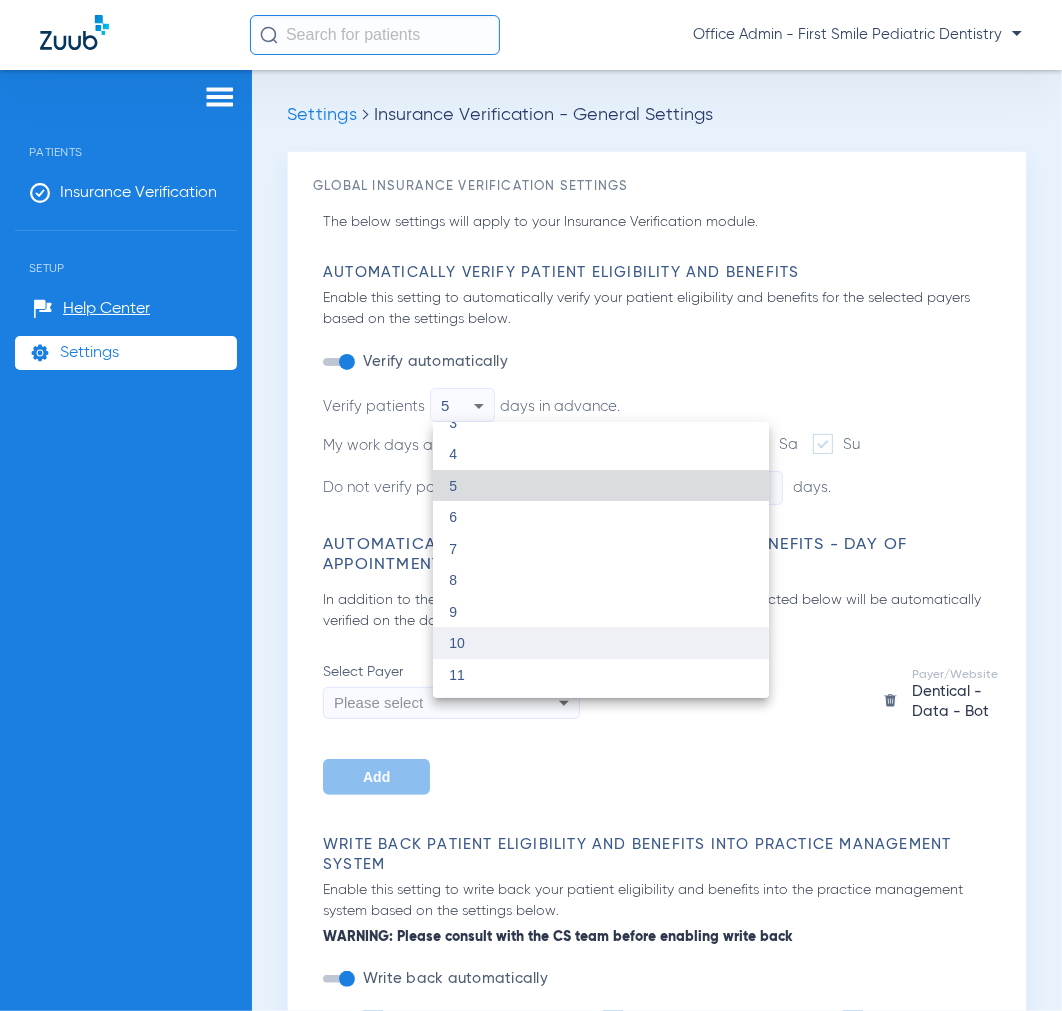 click on "10" at bounding box center [601, 643] 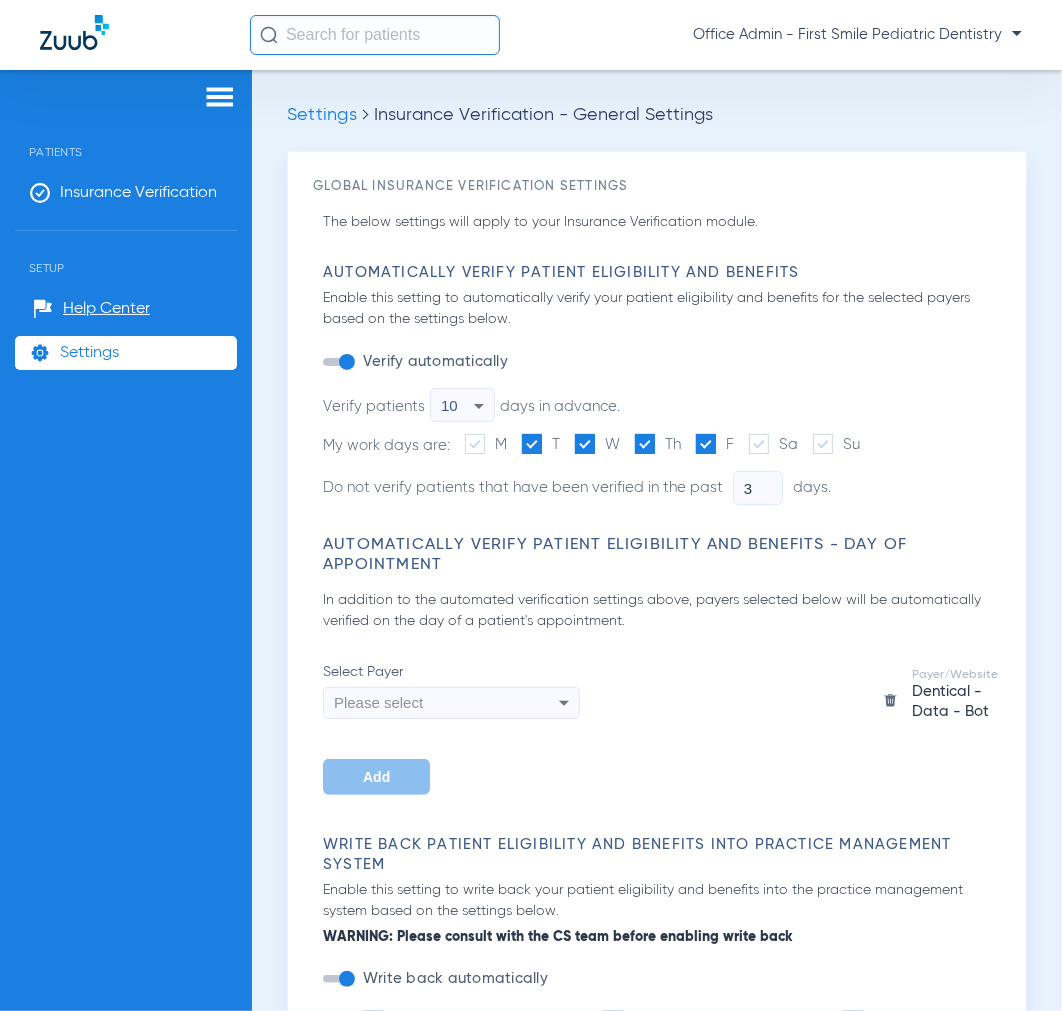 click on "Select Payer
Please select Add Payer/Website  Dentical - Data - Bot" 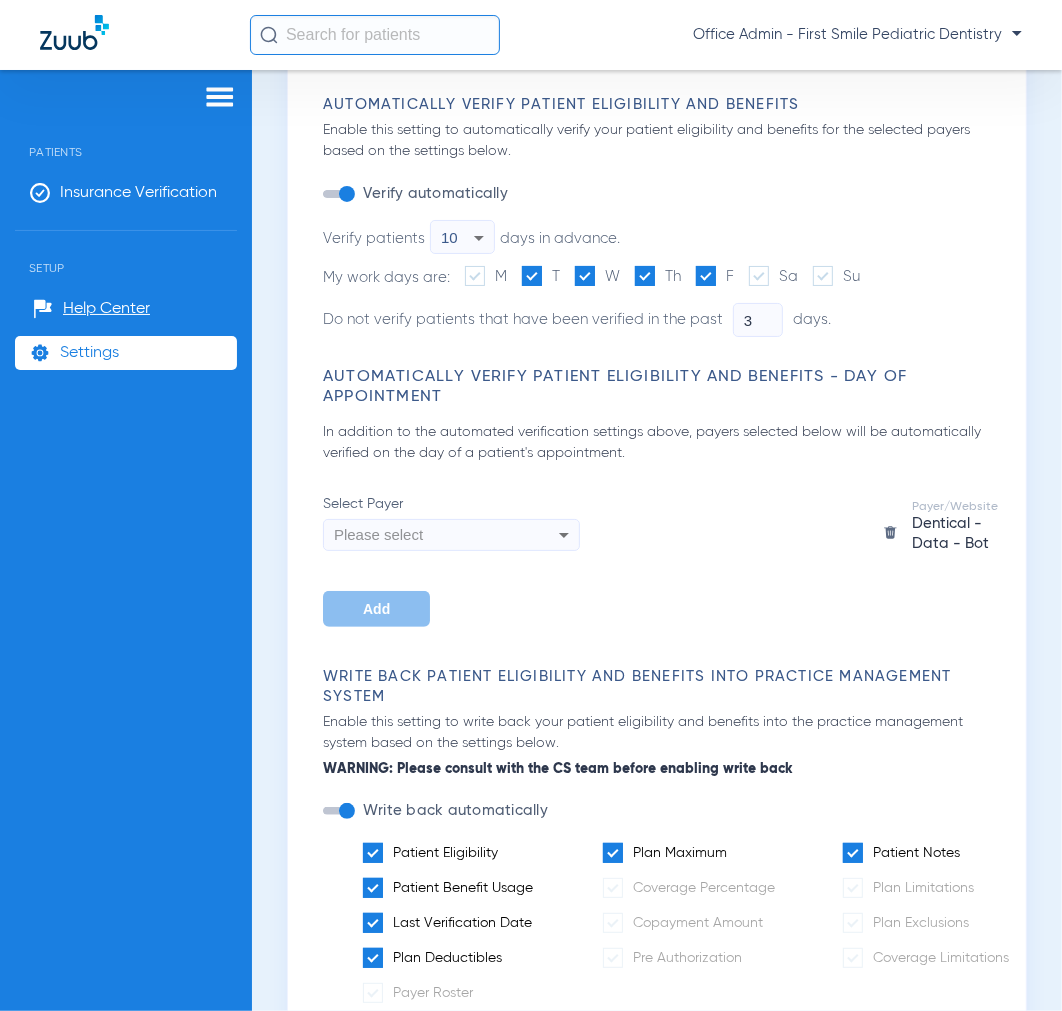 scroll, scrollTop: 0, scrollLeft: 0, axis: both 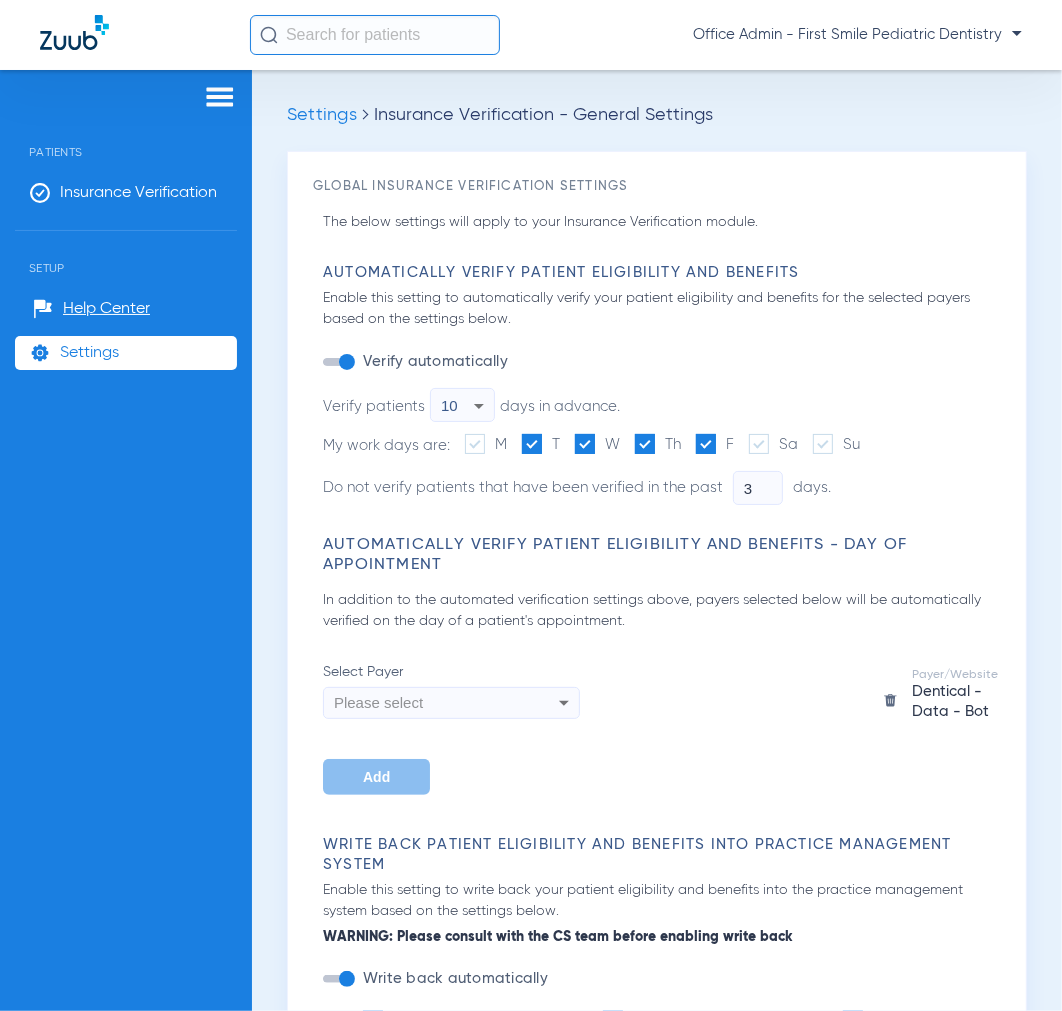 click 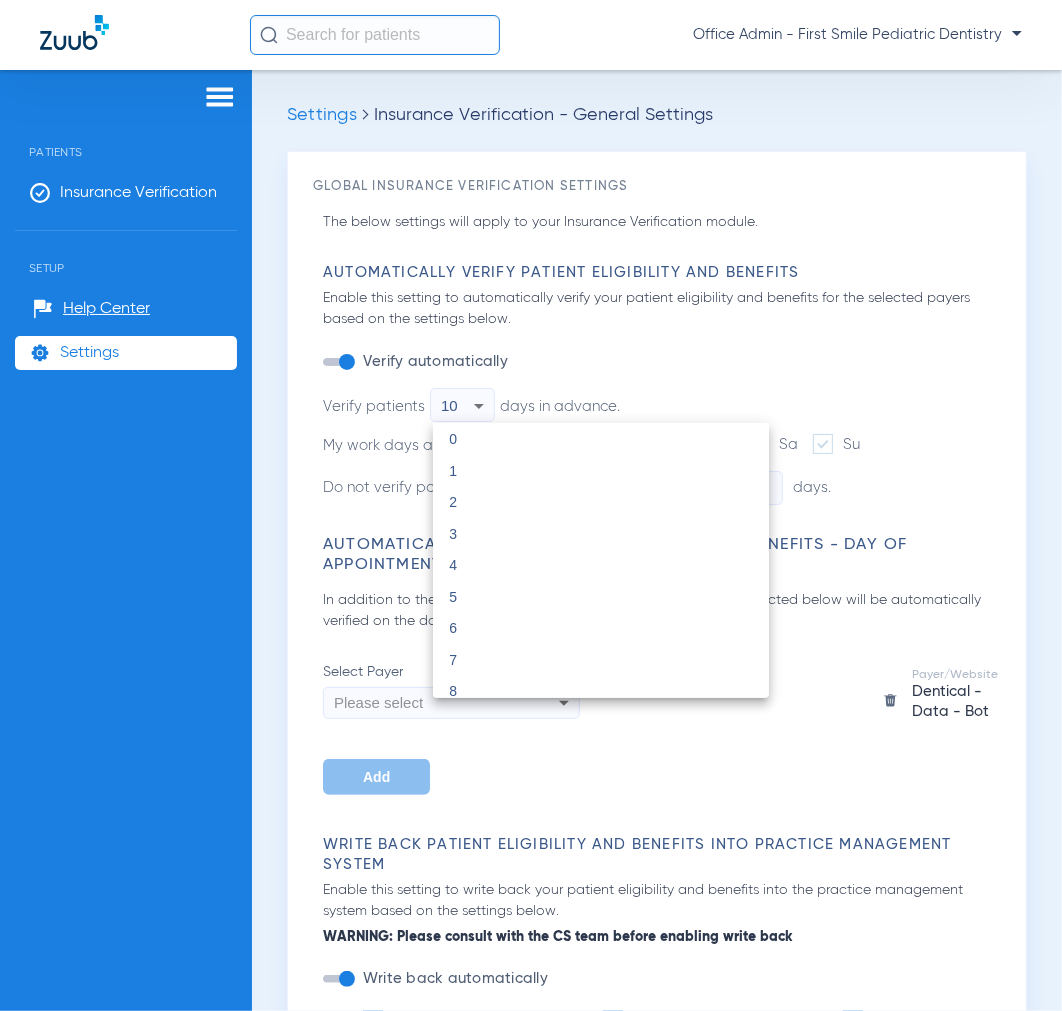 scroll, scrollTop: 71, scrollLeft: 0, axis: vertical 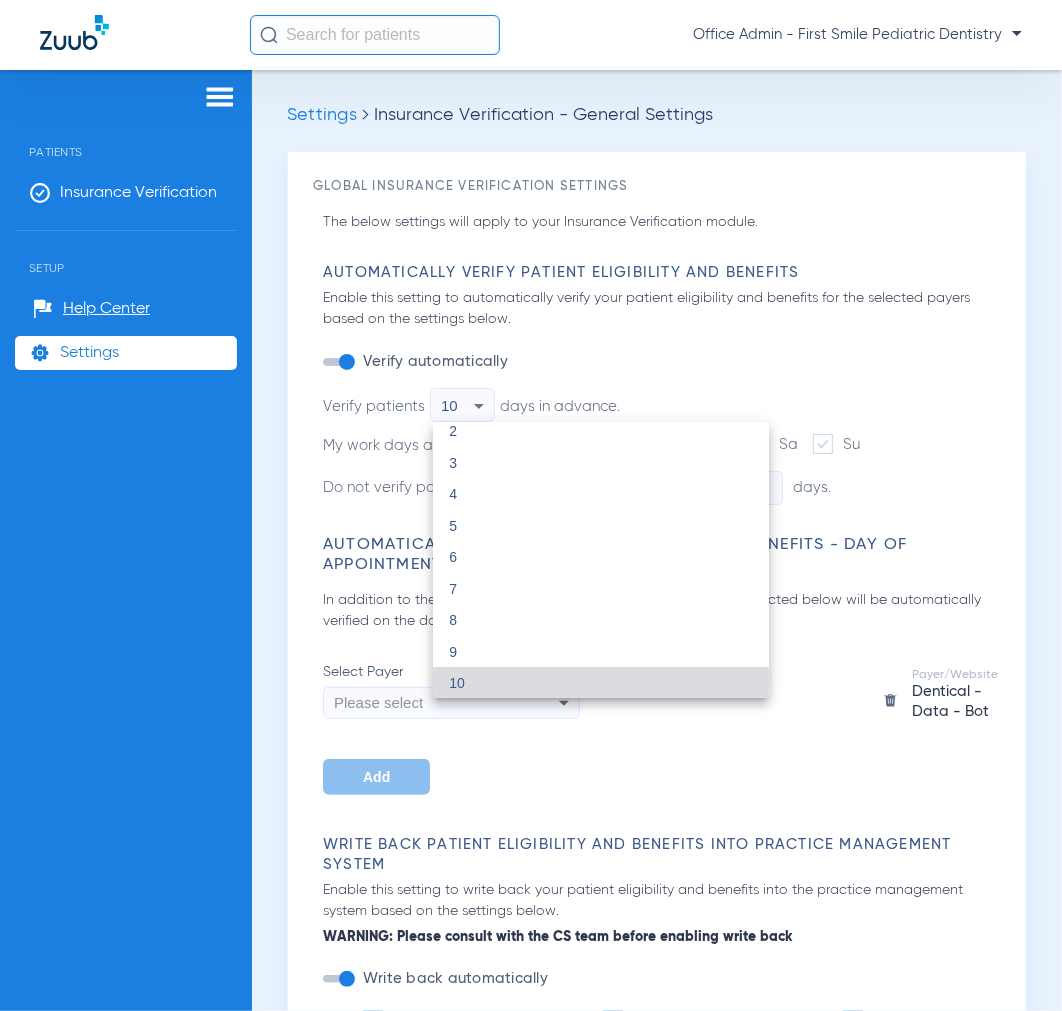 click at bounding box center [531, 505] 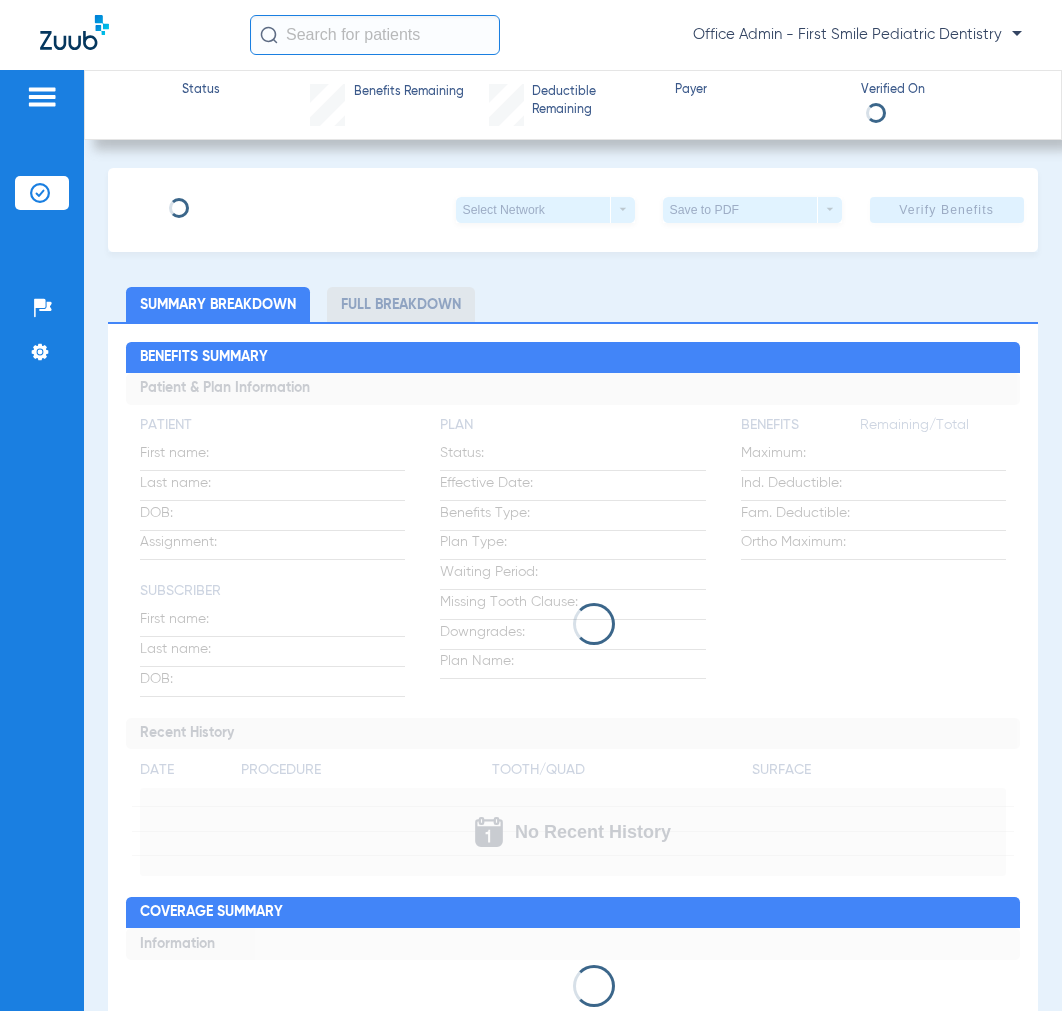 scroll, scrollTop: 0, scrollLeft: 0, axis: both 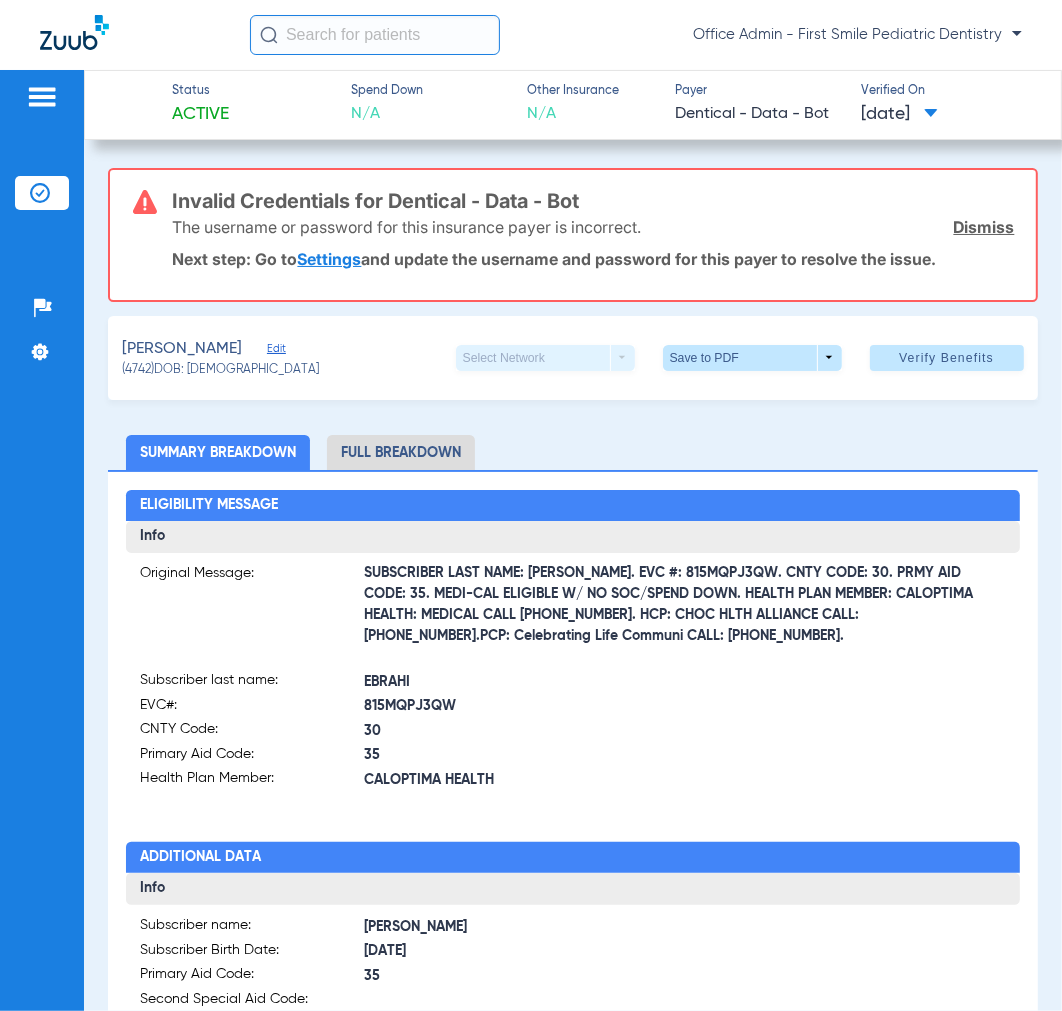 click on "Settings" at bounding box center [329, 259] 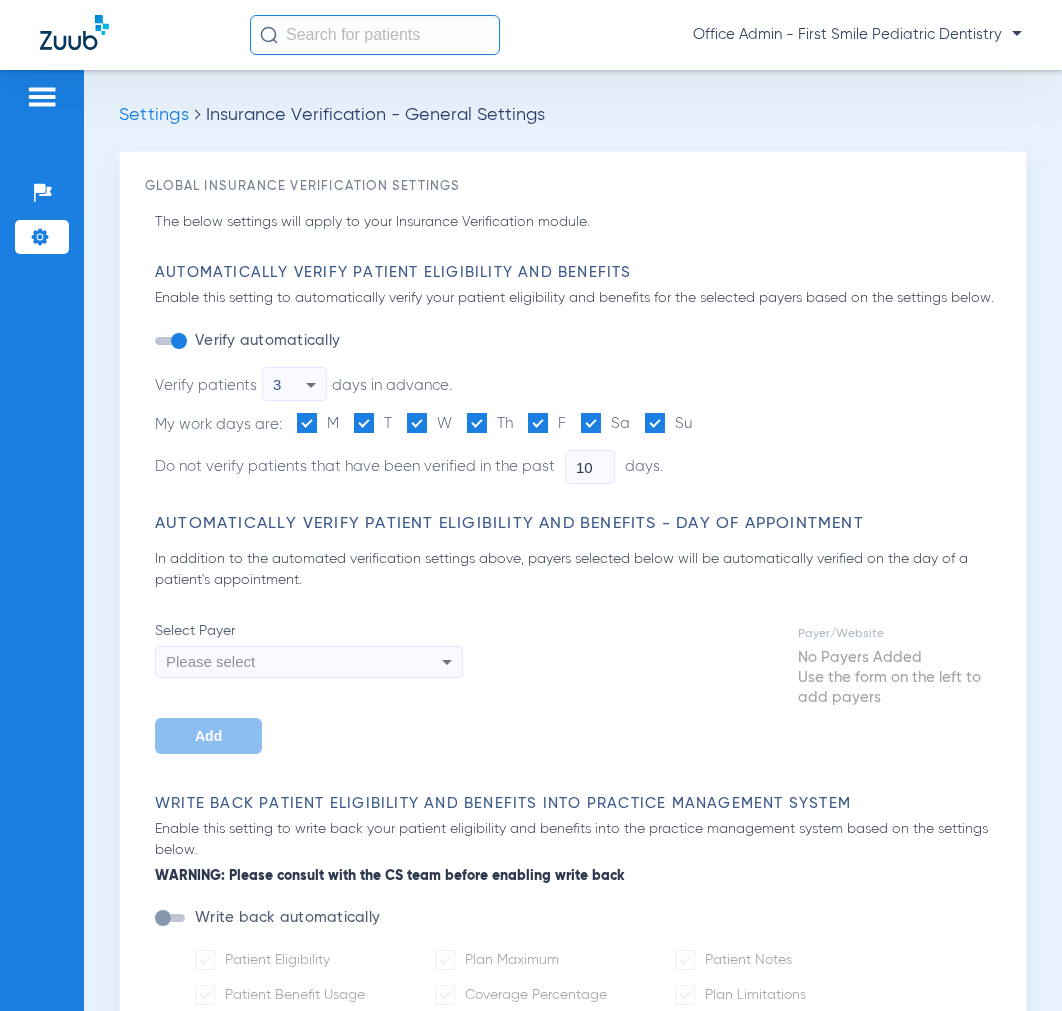 scroll, scrollTop: 0, scrollLeft: 0, axis: both 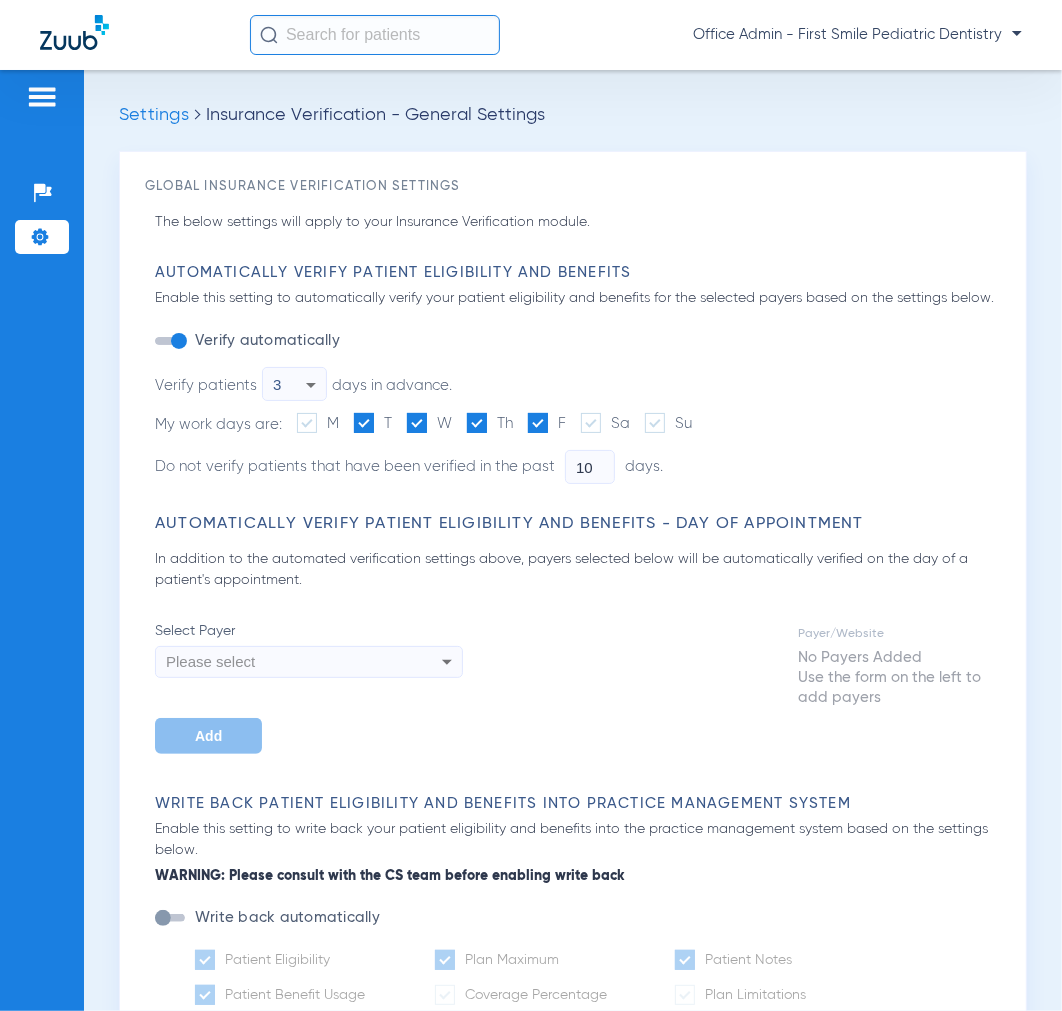 type on "3" 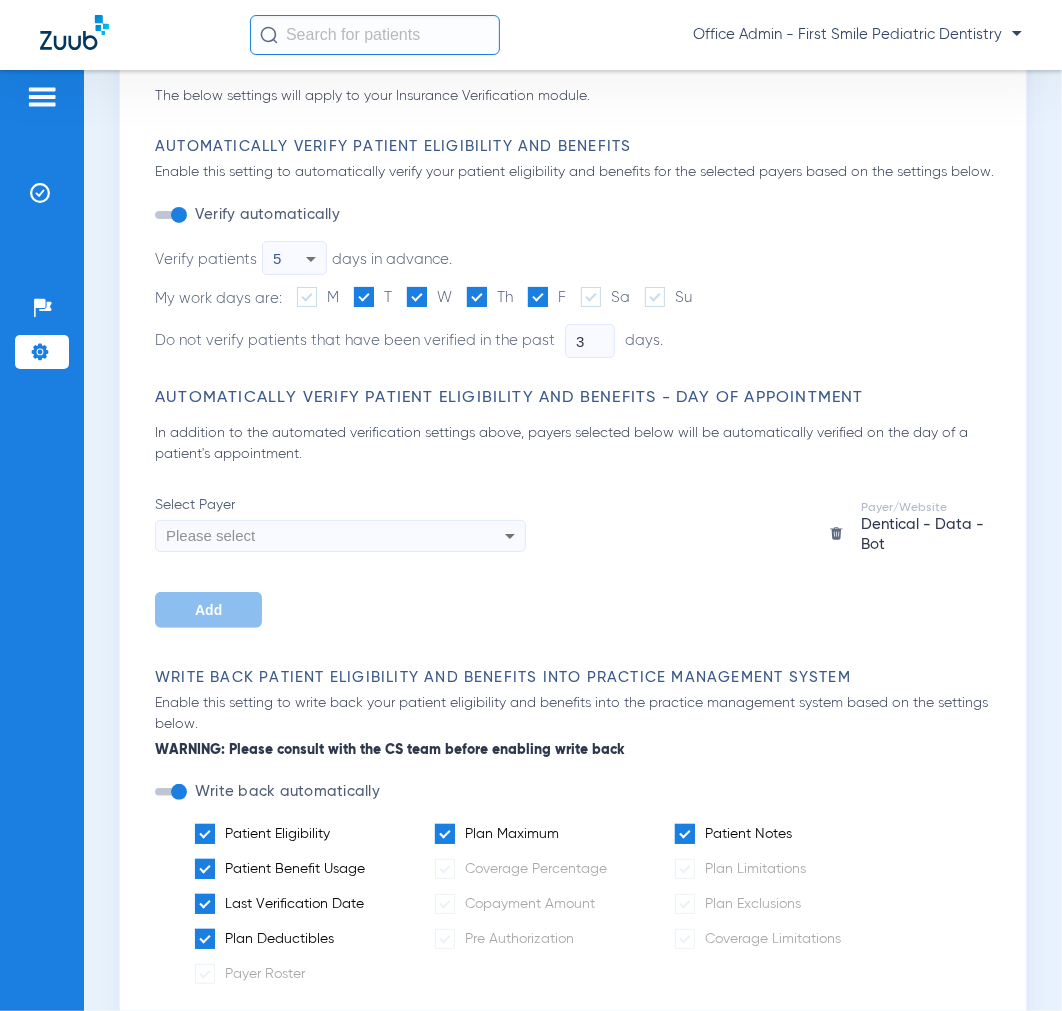 scroll, scrollTop: 111, scrollLeft: 0, axis: vertical 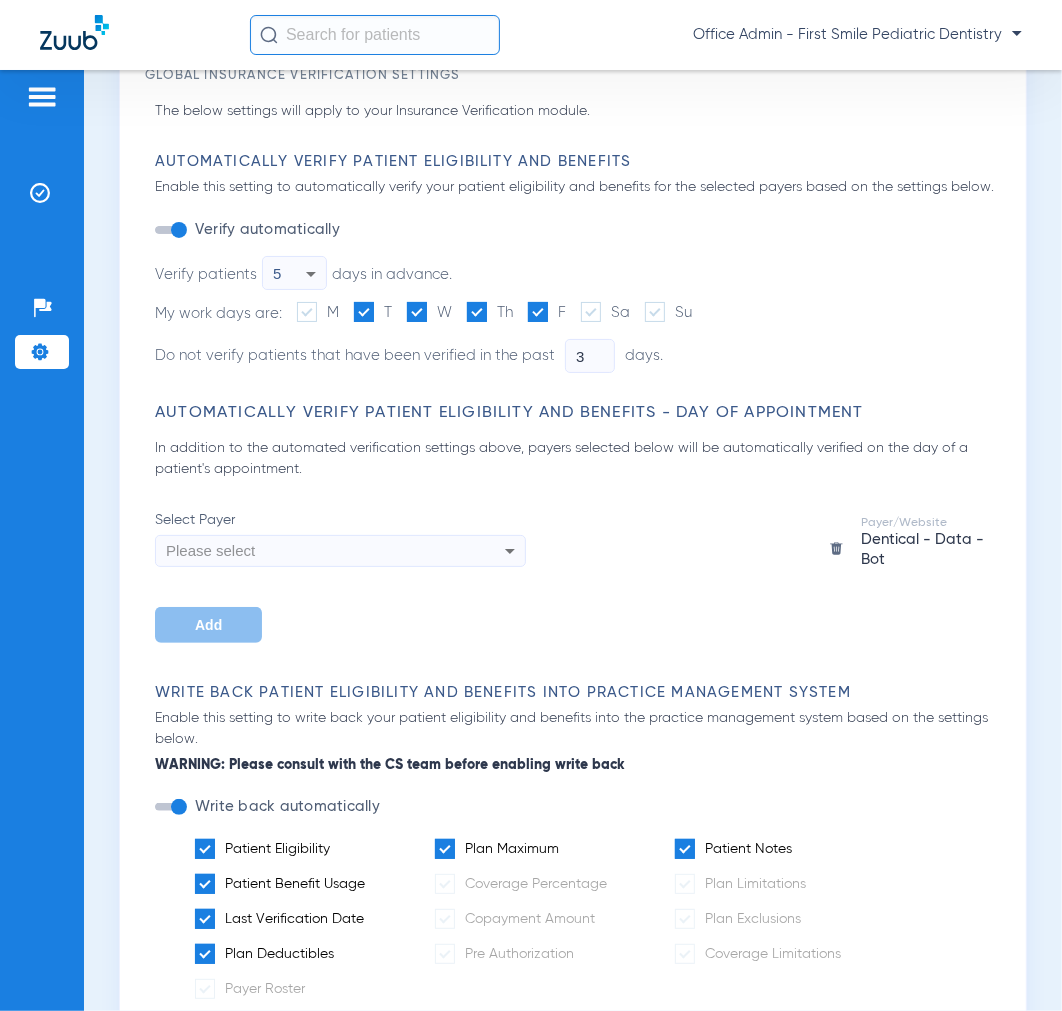 click 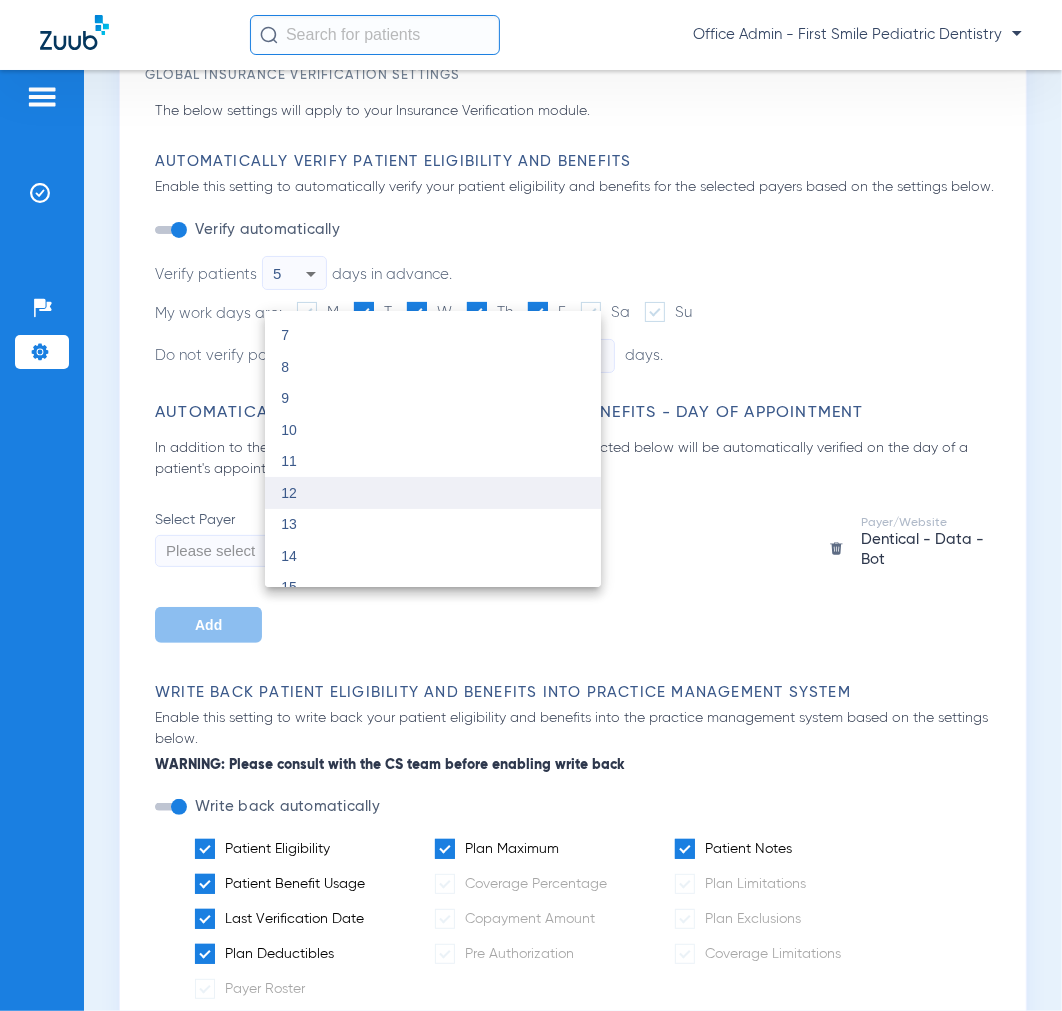 scroll, scrollTop: 222, scrollLeft: 0, axis: vertical 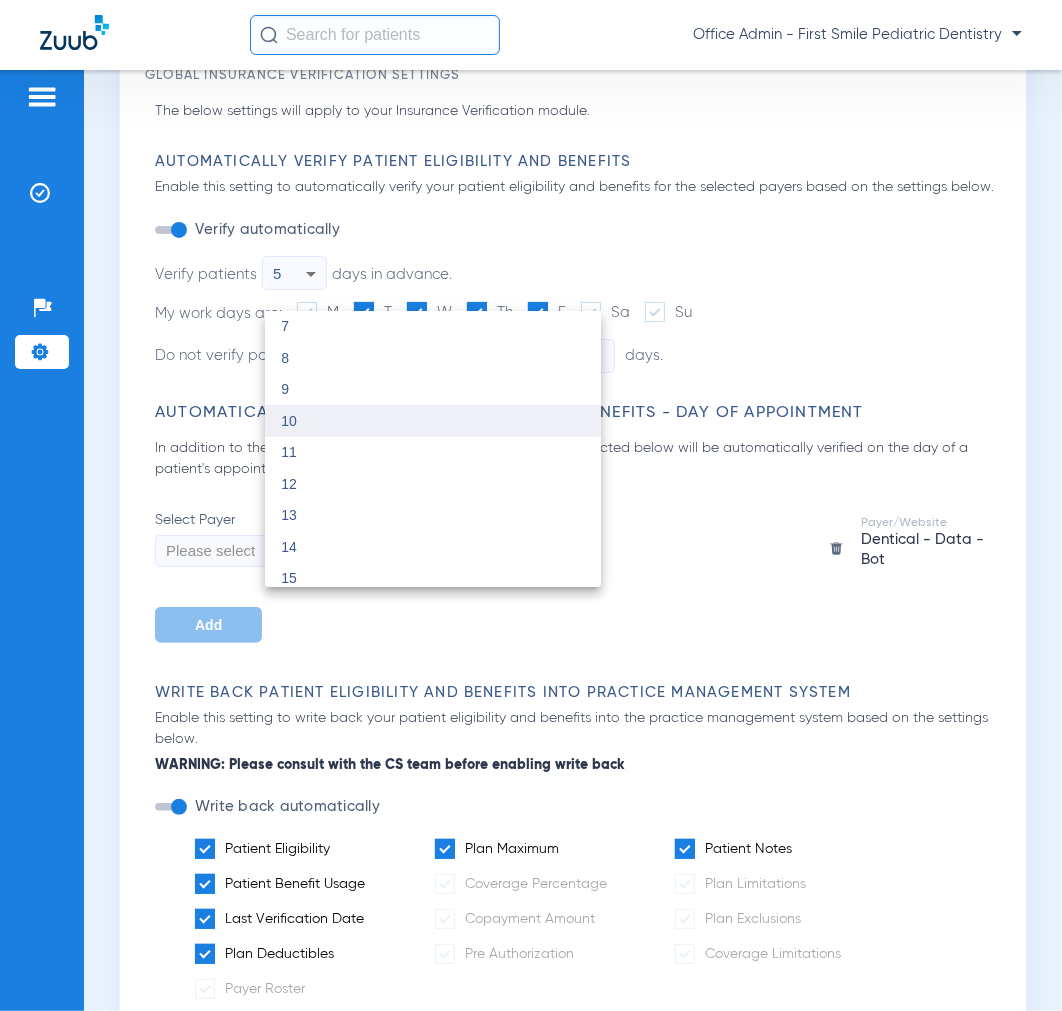 click on "10" at bounding box center (433, 421) 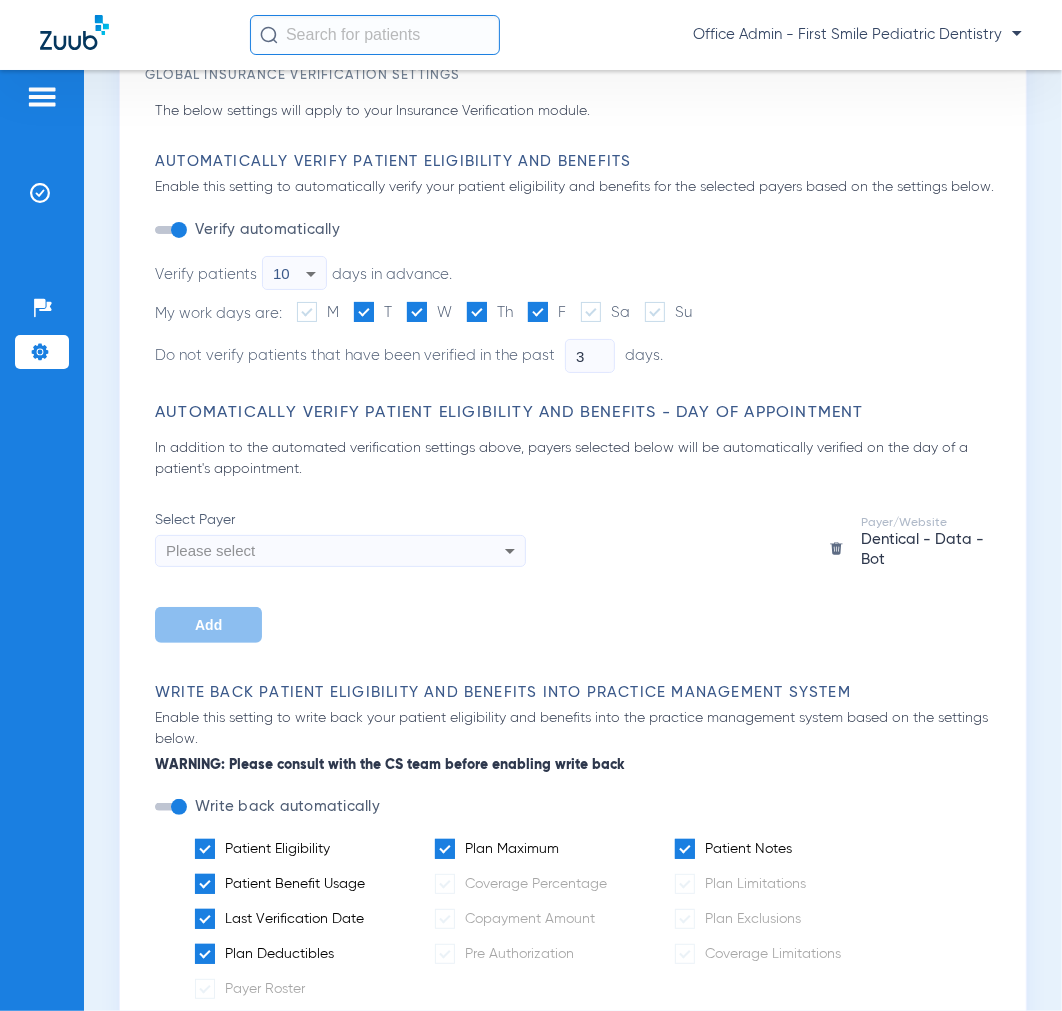 click on "Select Payer
Please select Add" 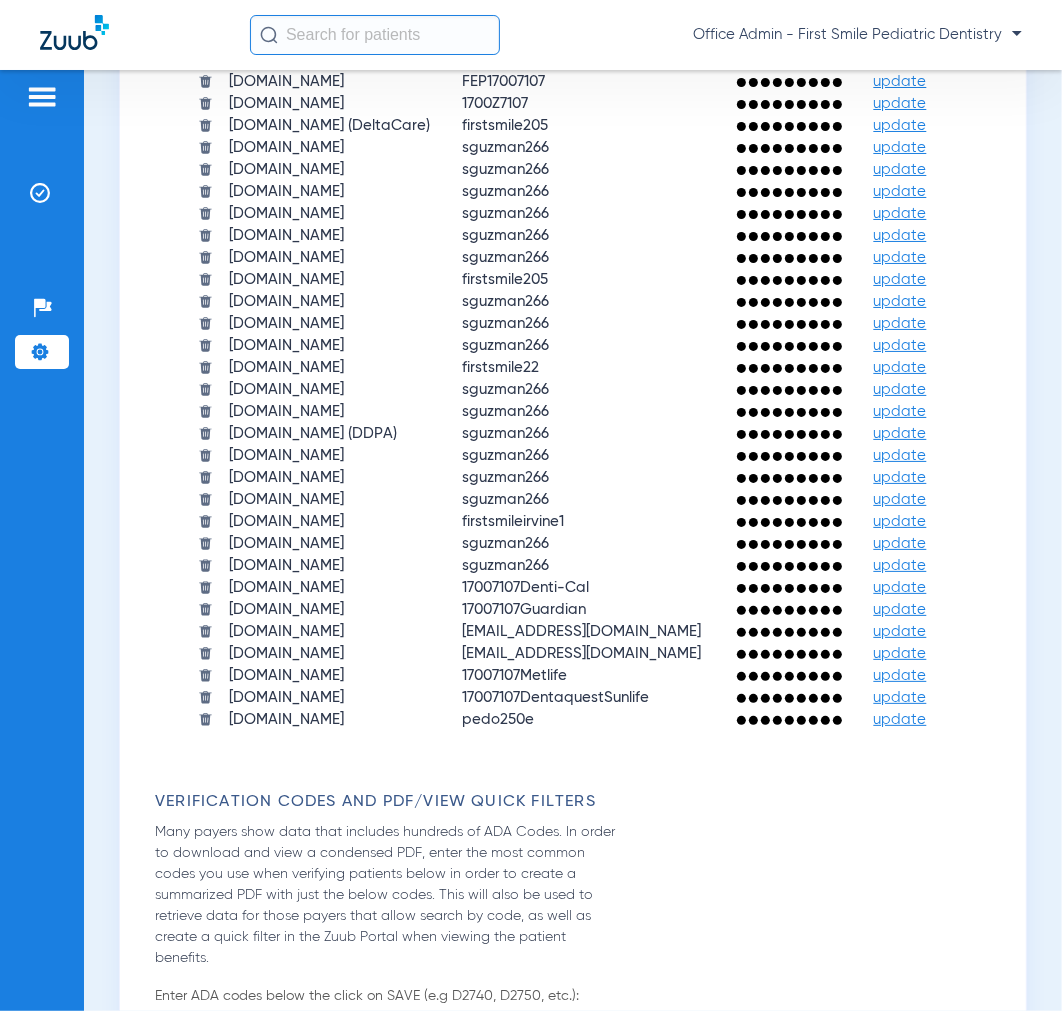 scroll, scrollTop: 1888, scrollLeft: 0, axis: vertical 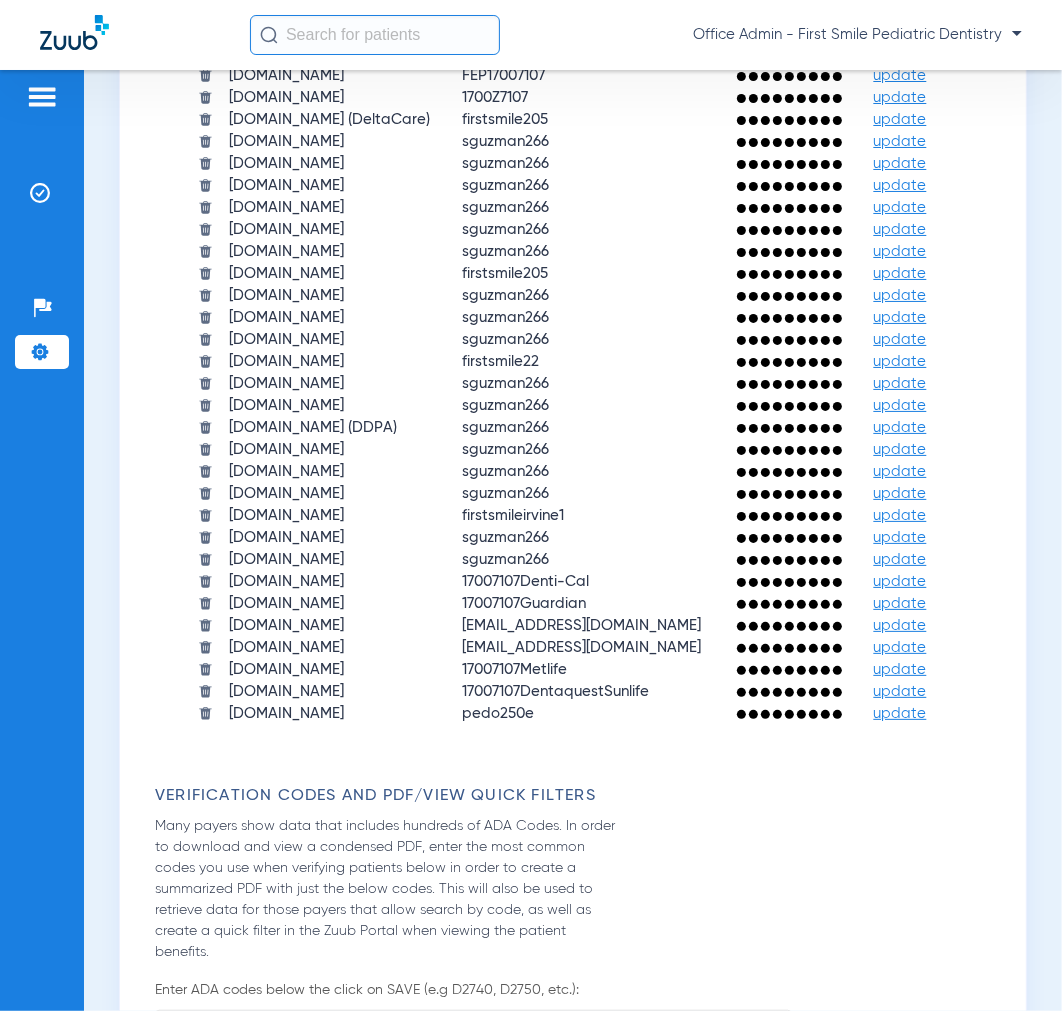 click on "update" 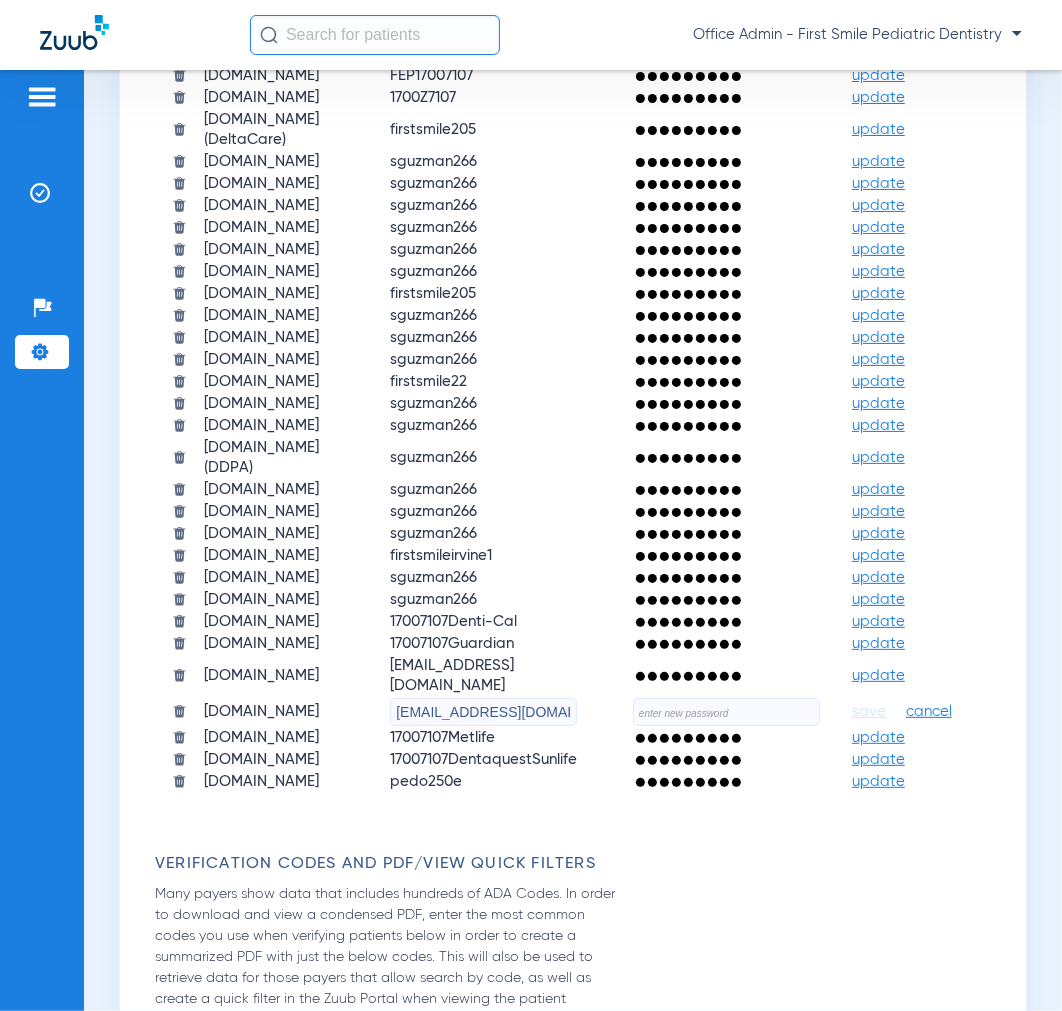 click 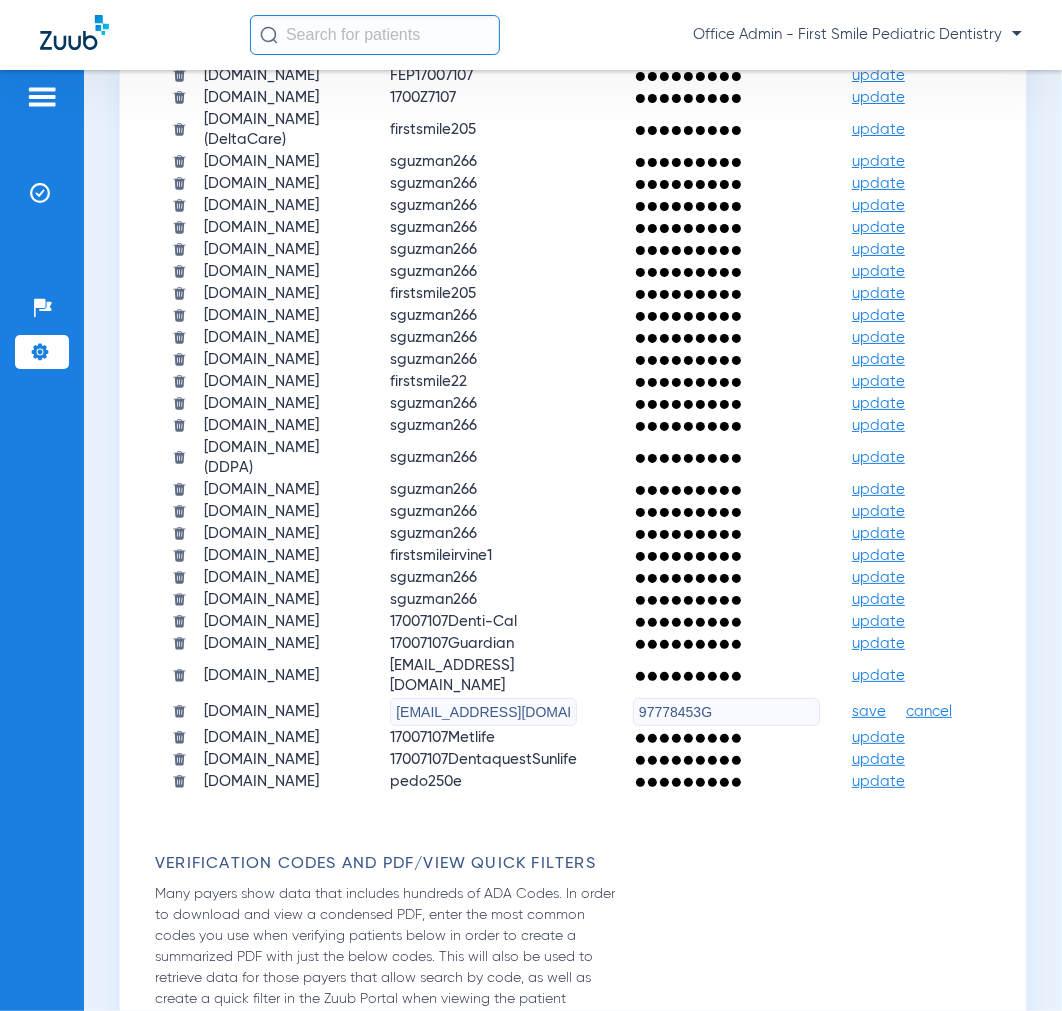 drag, startPoint x: 861, startPoint y: 691, endPoint x: 555, endPoint y: 713, distance: 306.78983 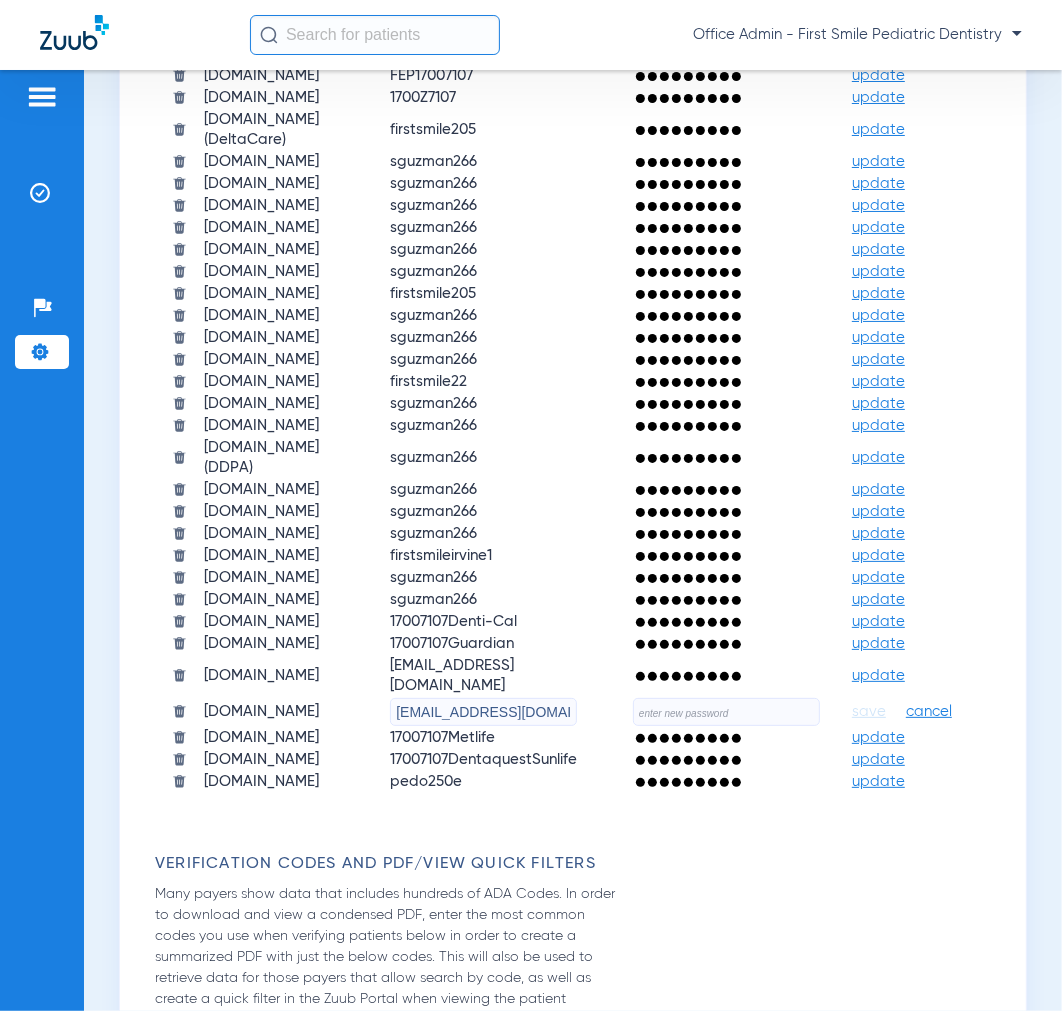 click 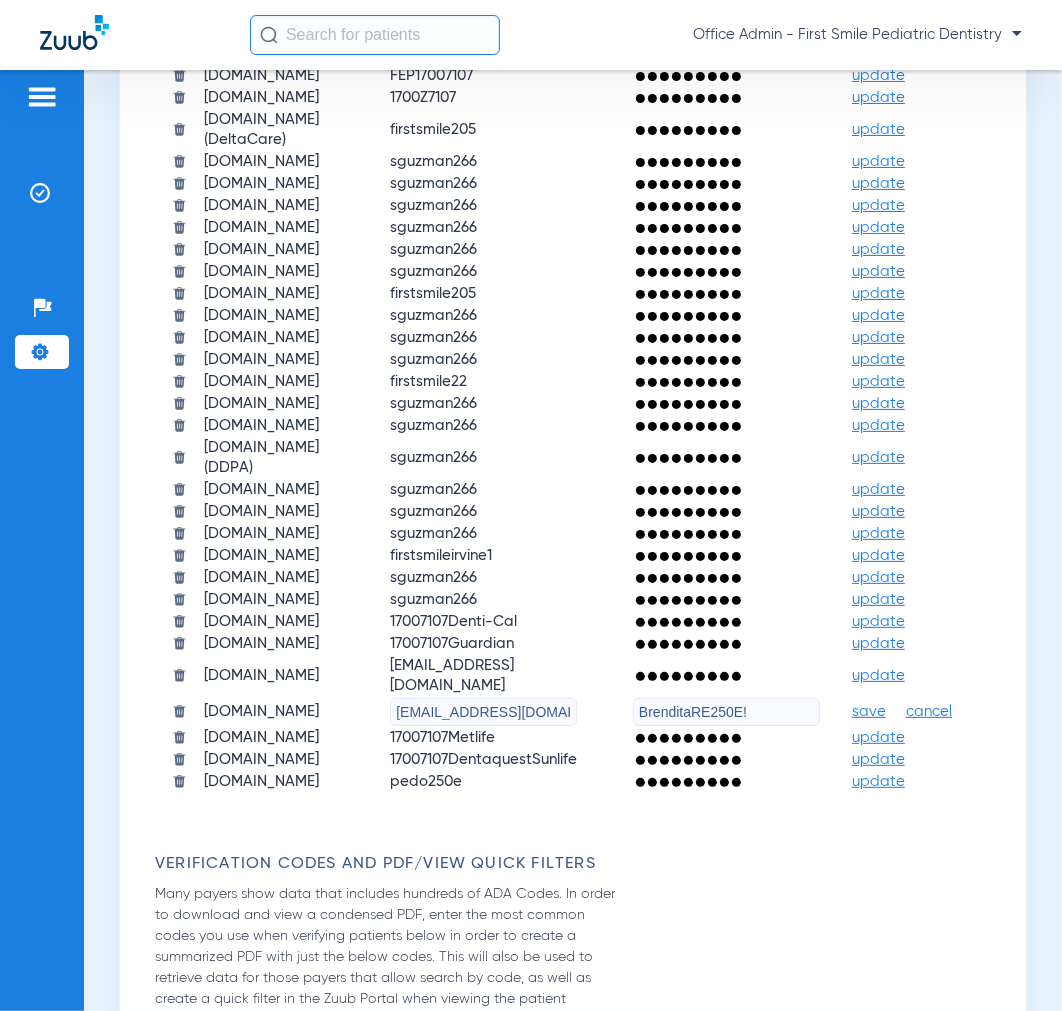type on "BrenditaRE250E!" 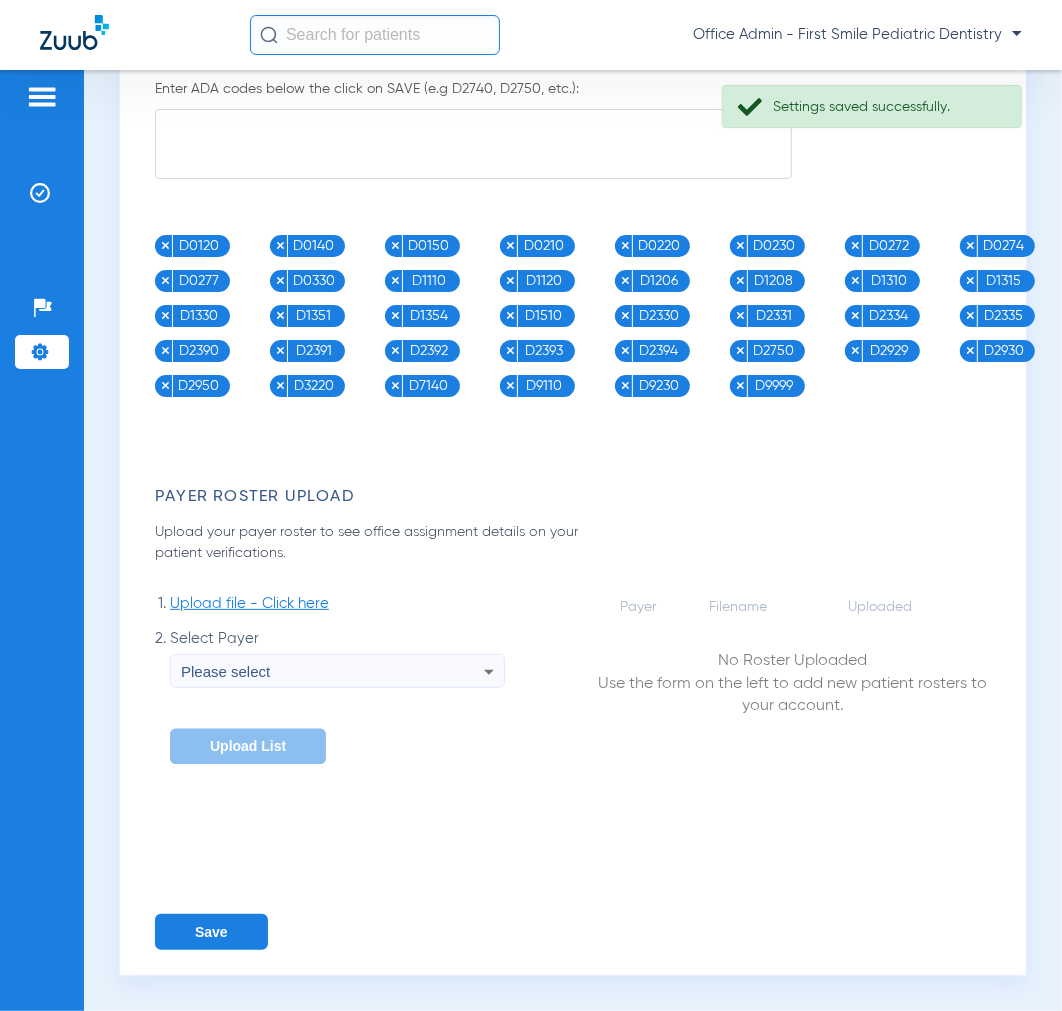 scroll, scrollTop: 2833, scrollLeft: 0, axis: vertical 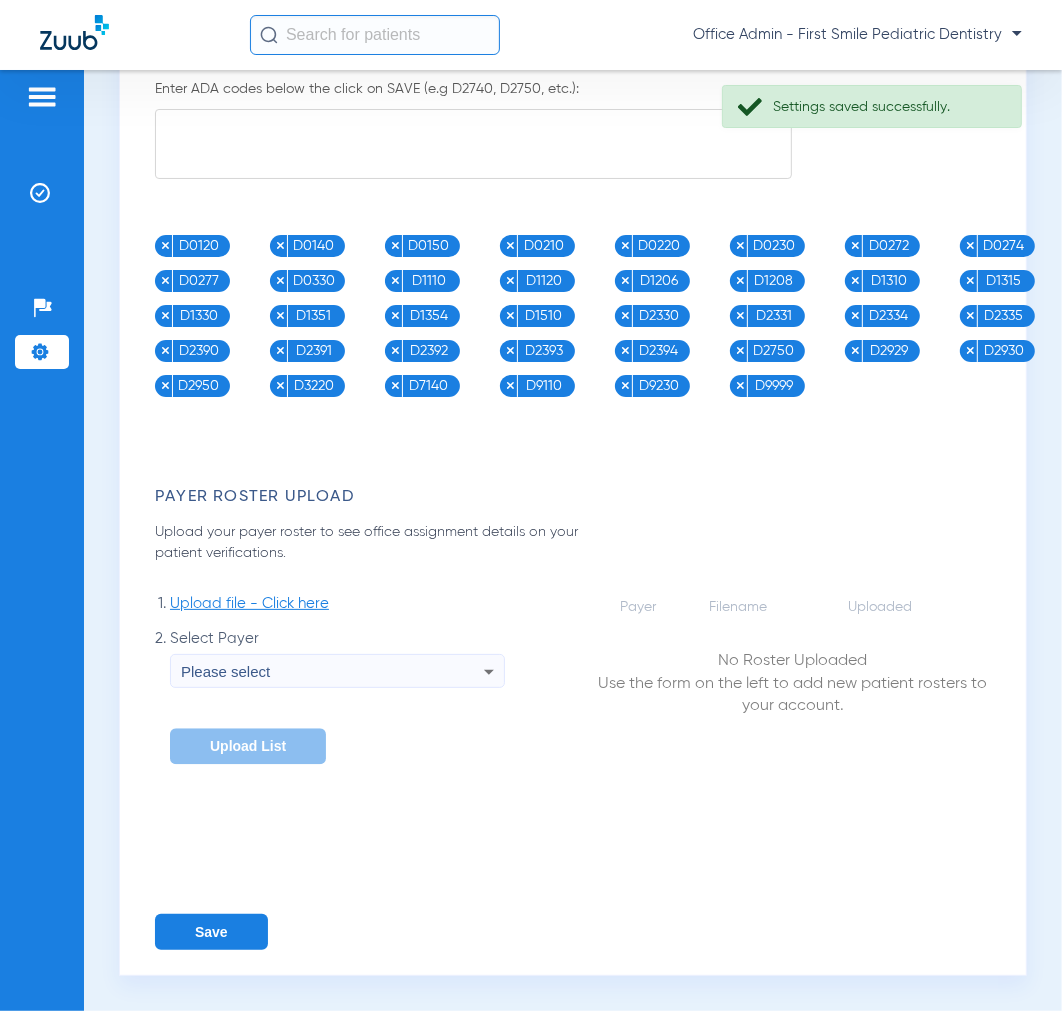 click on "Save" 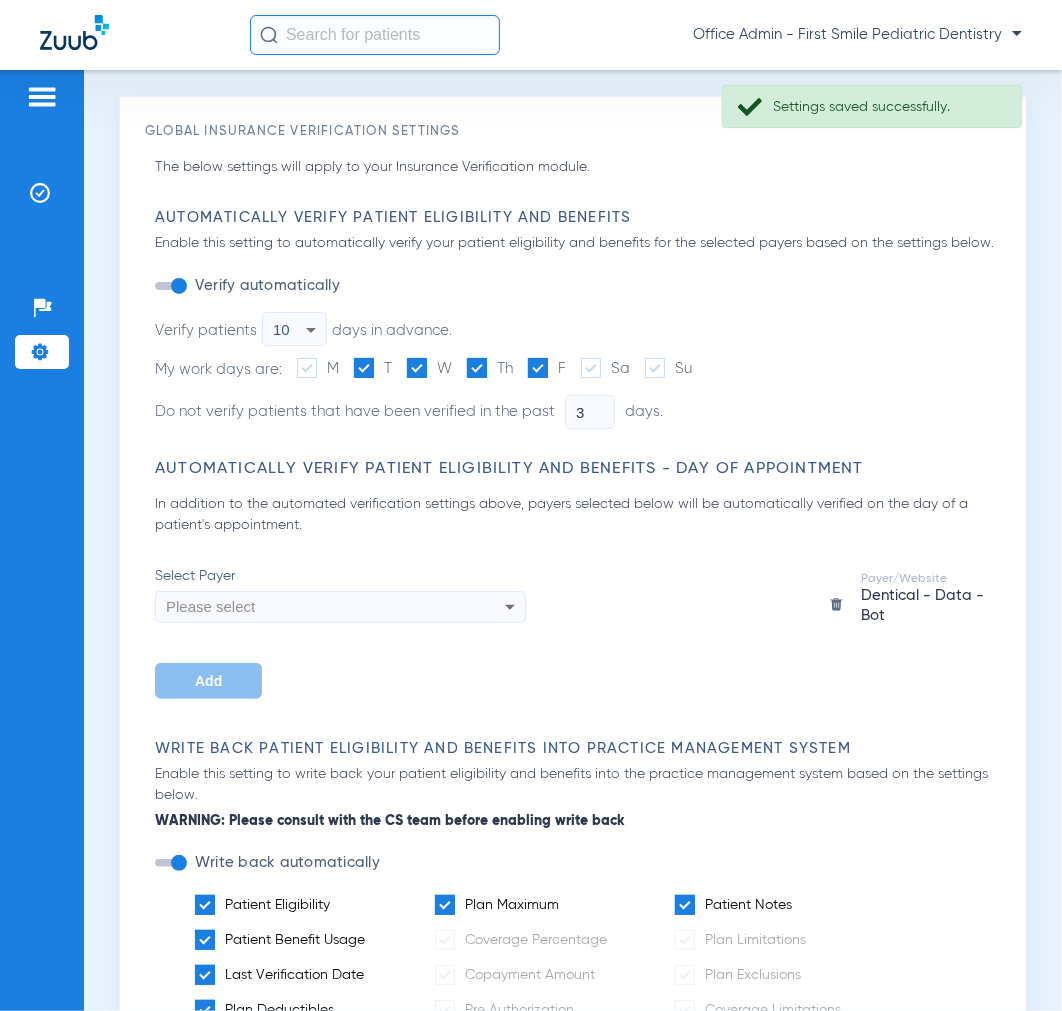 scroll, scrollTop: 0, scrollLeft: 0, axis: both 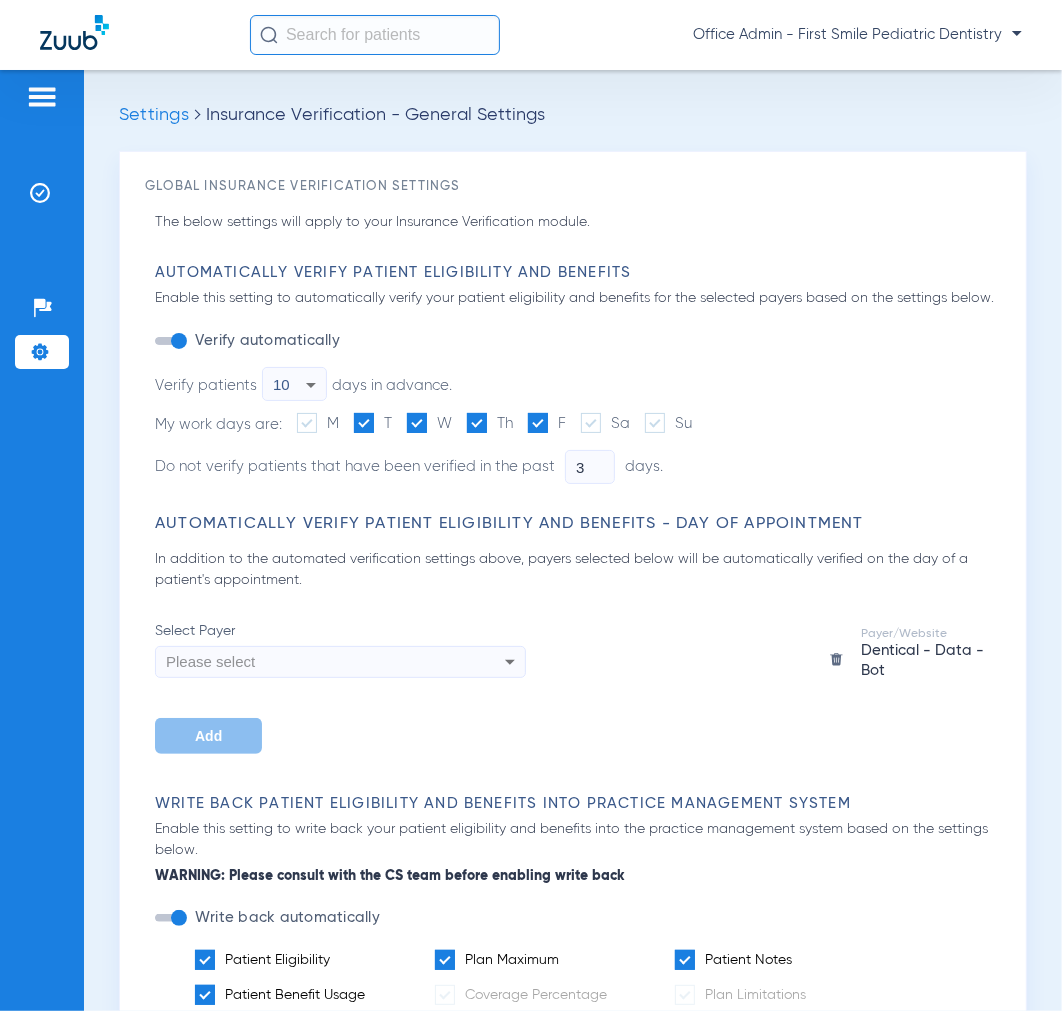 click on "Patients  Insurance Verification  Setup  Help Center Settings" 